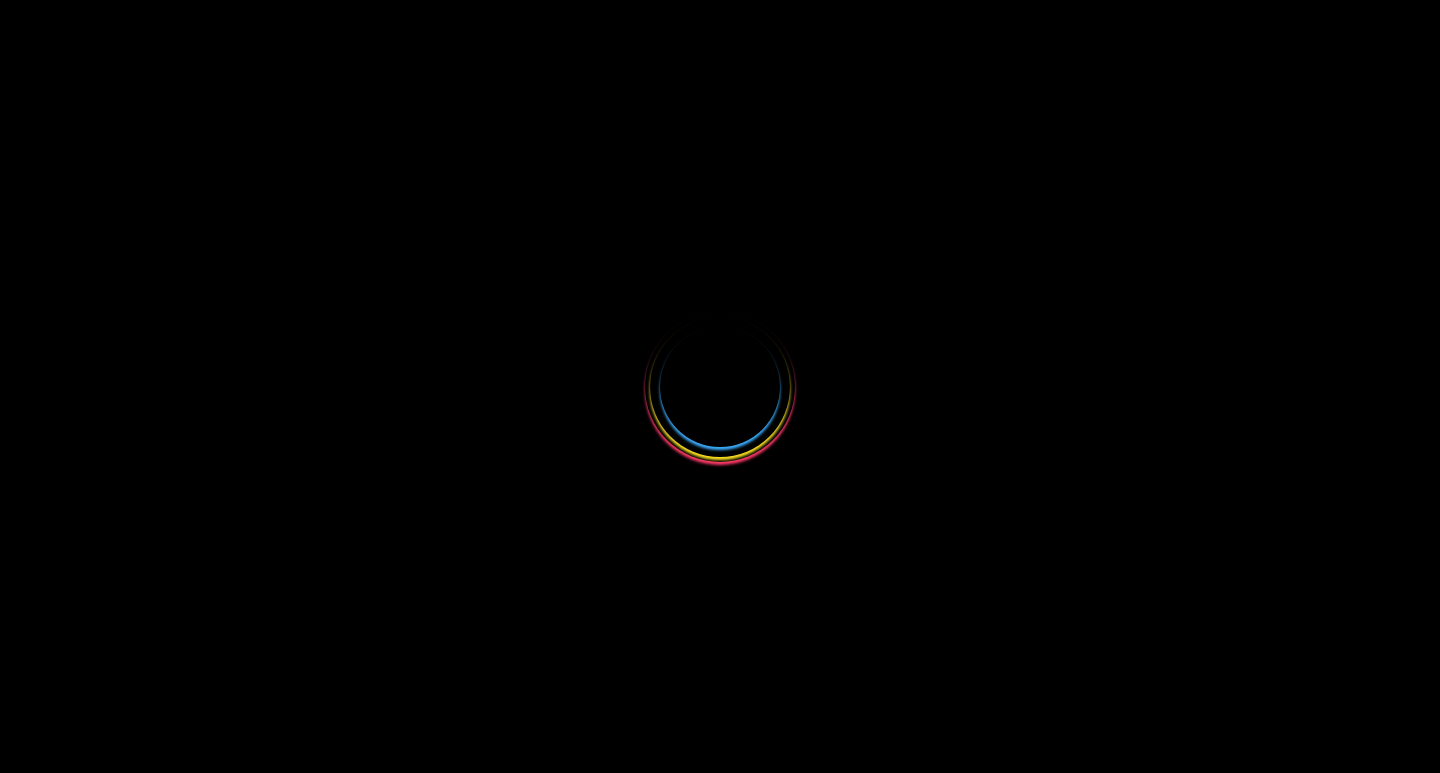 scroll, scrollTop: 0, scrollLeft: 0, axis: both 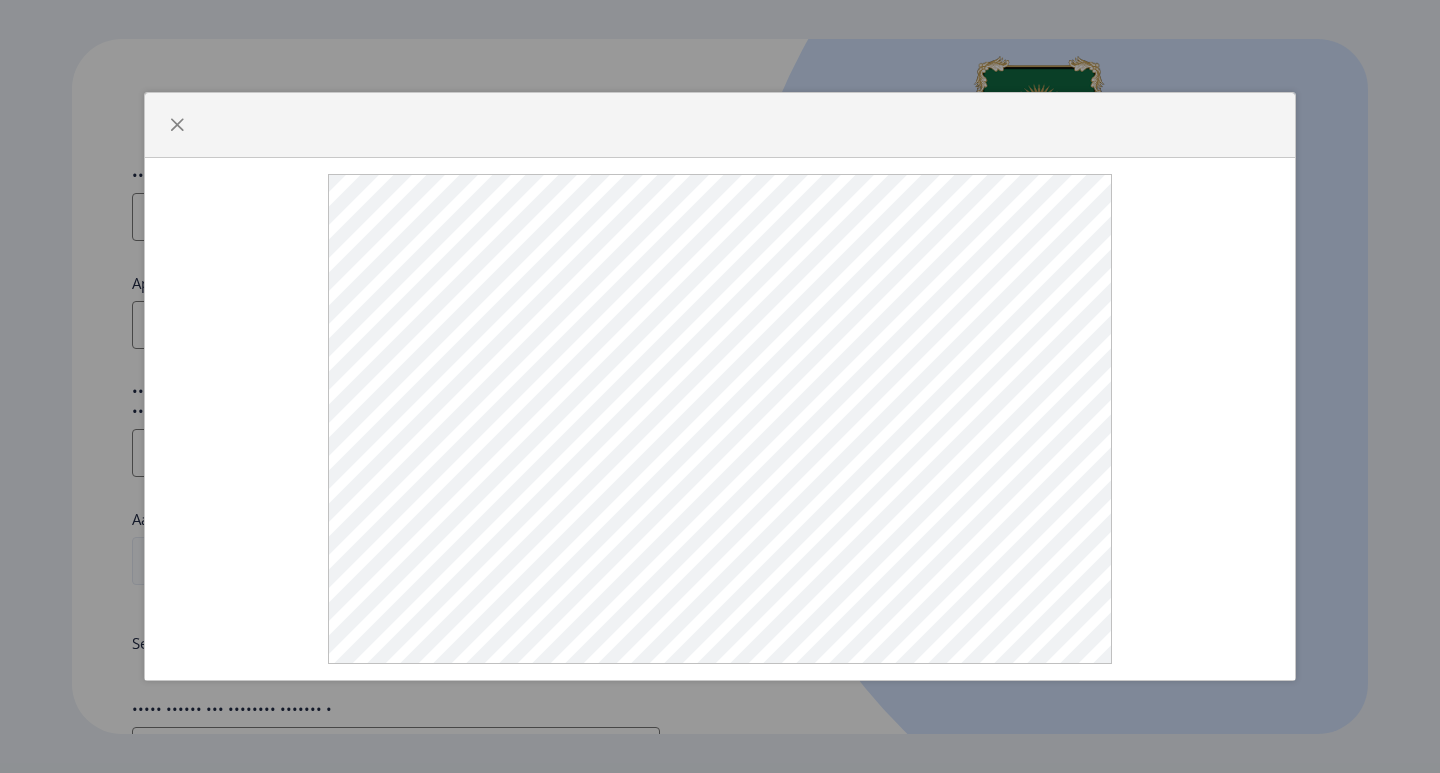 click at bounding box center [720, 419] 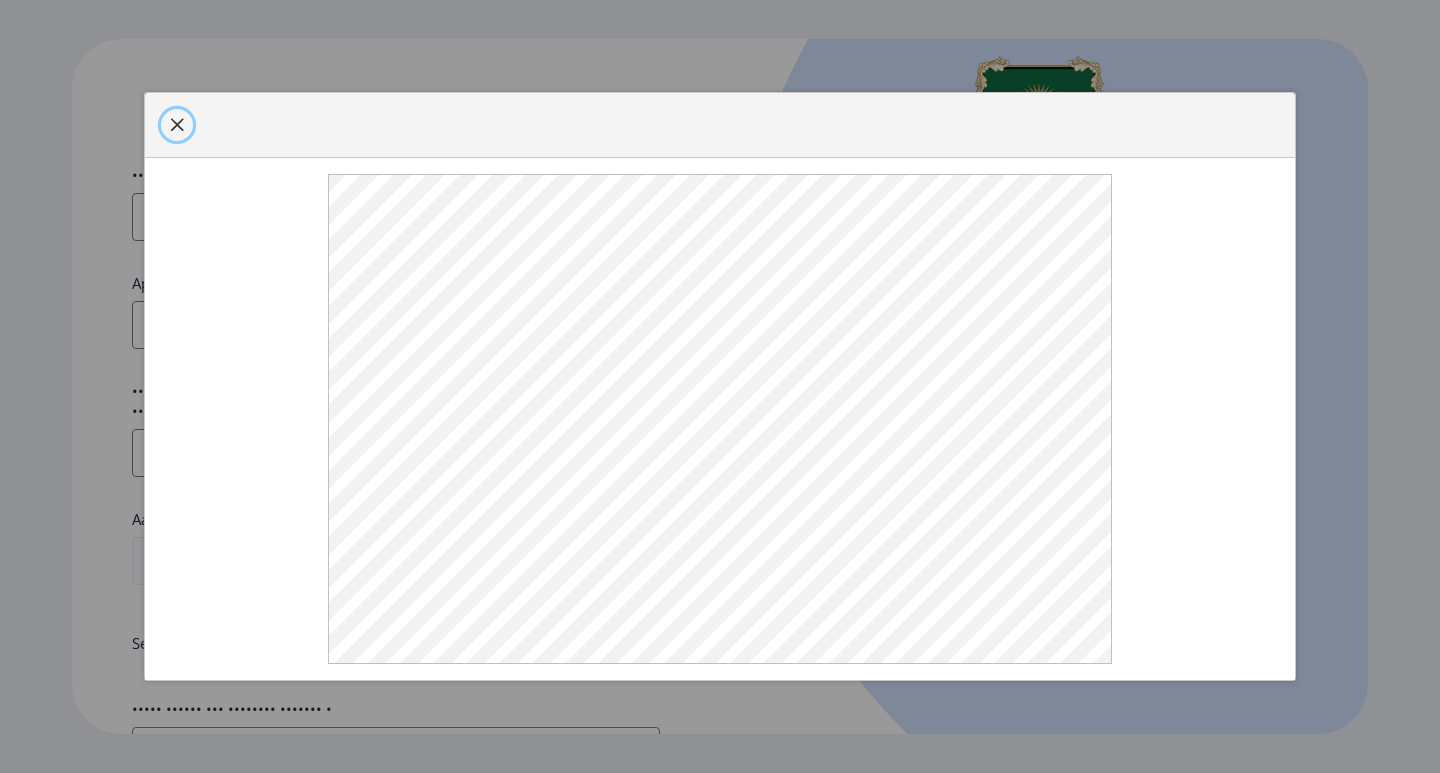 click at bounding box center [177, 125] 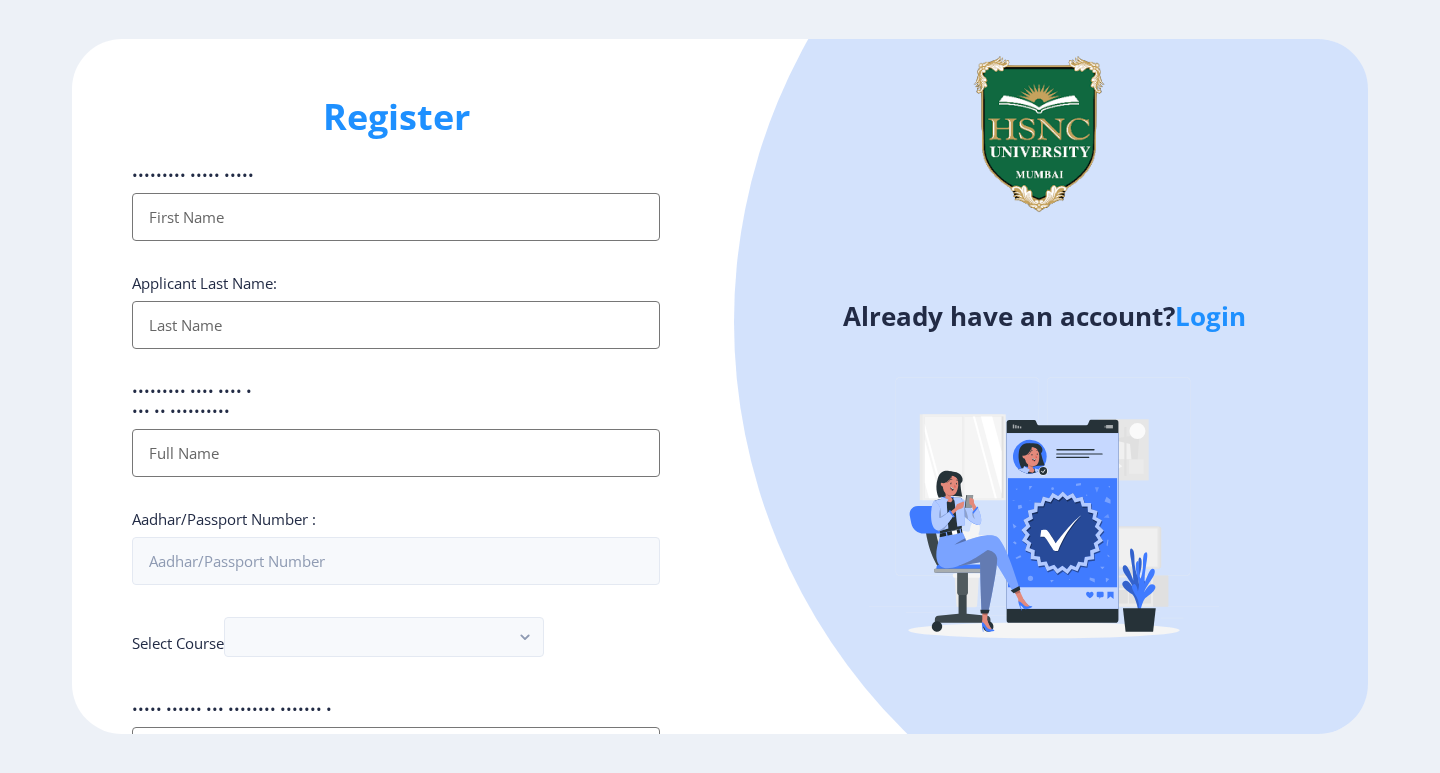 click on "••••••••• ••••• •••••" at bounding box center (396, 217) 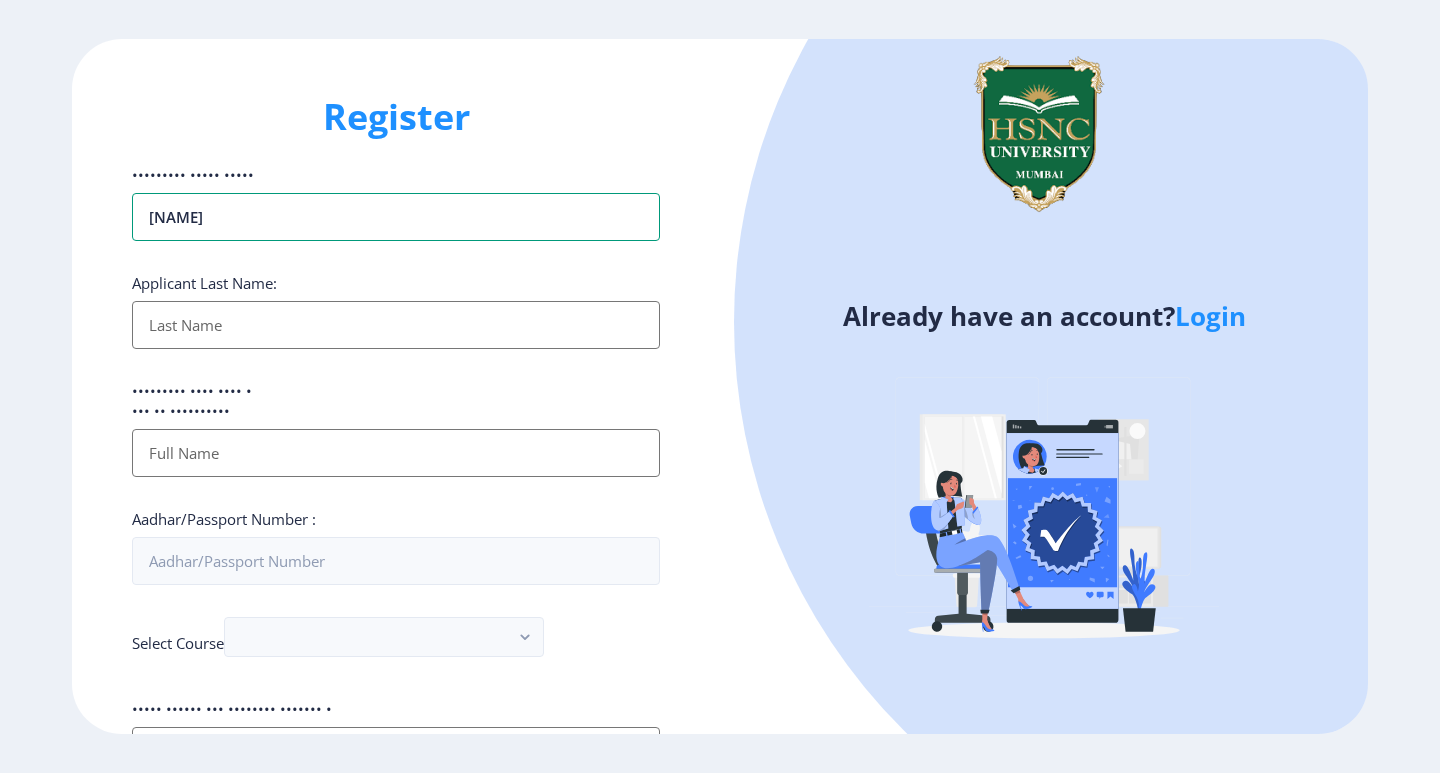 type on "[NAME]" 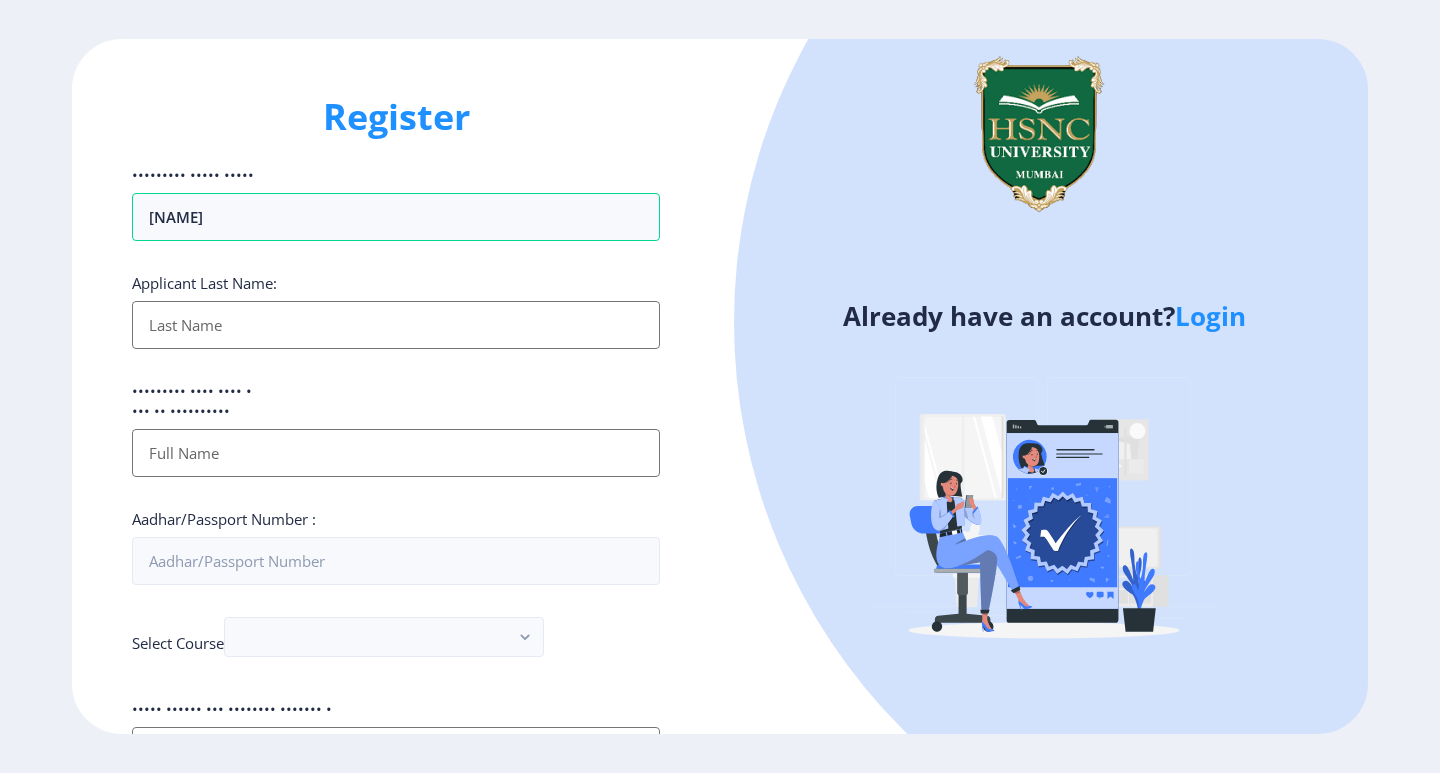 click on "••••••••• ••••• •••••" at bounding box center (396, 325) 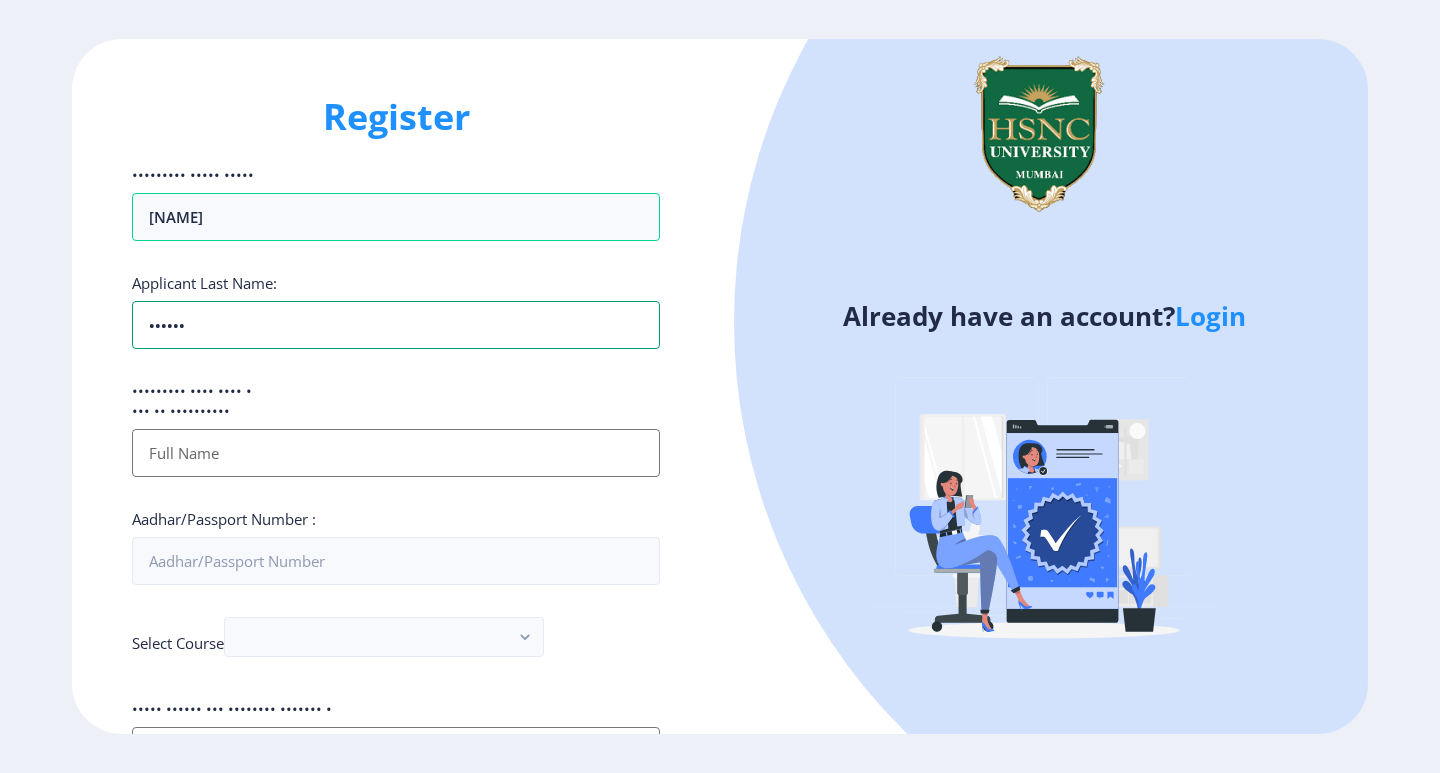 type on "••••••" 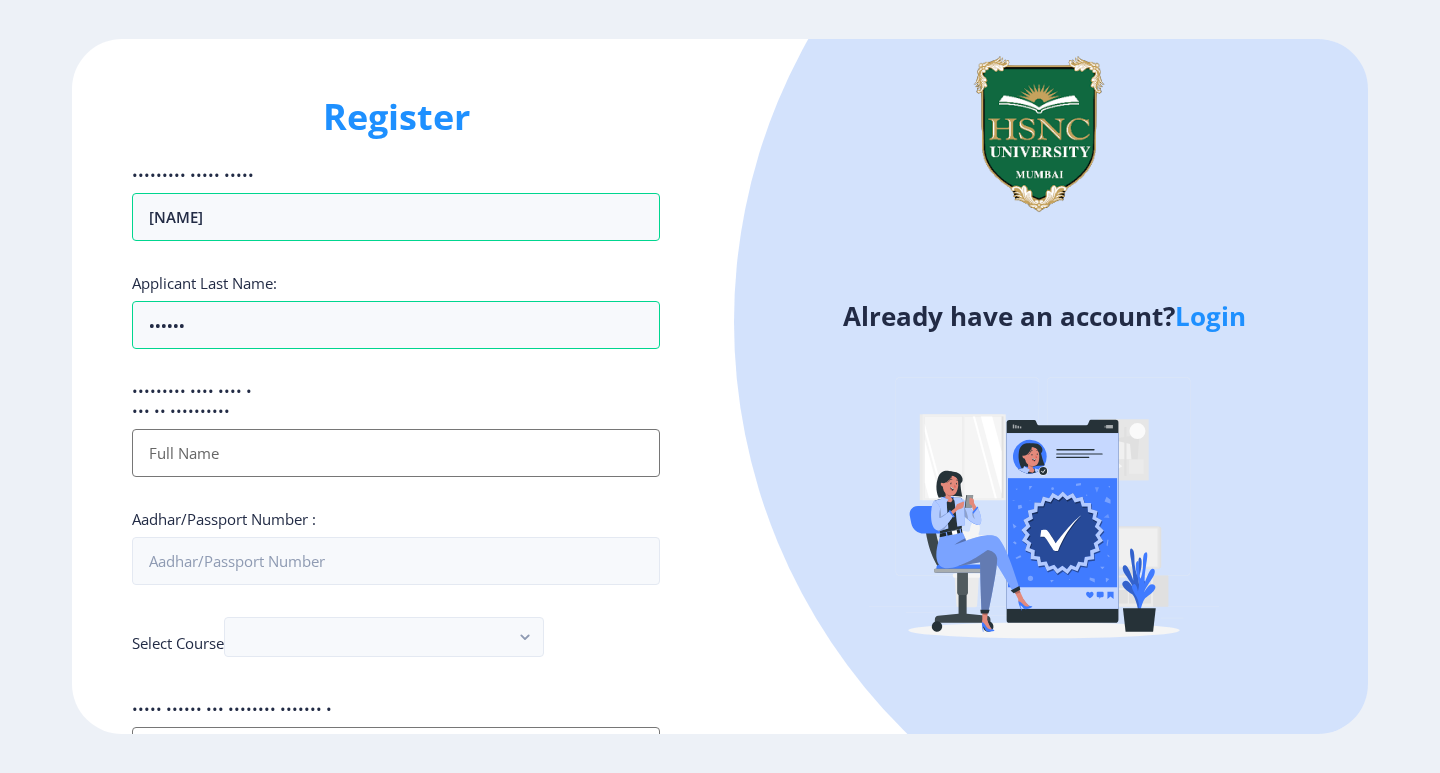 click on "••••••••• ••••• •••••" at bounding box center [396, 453] 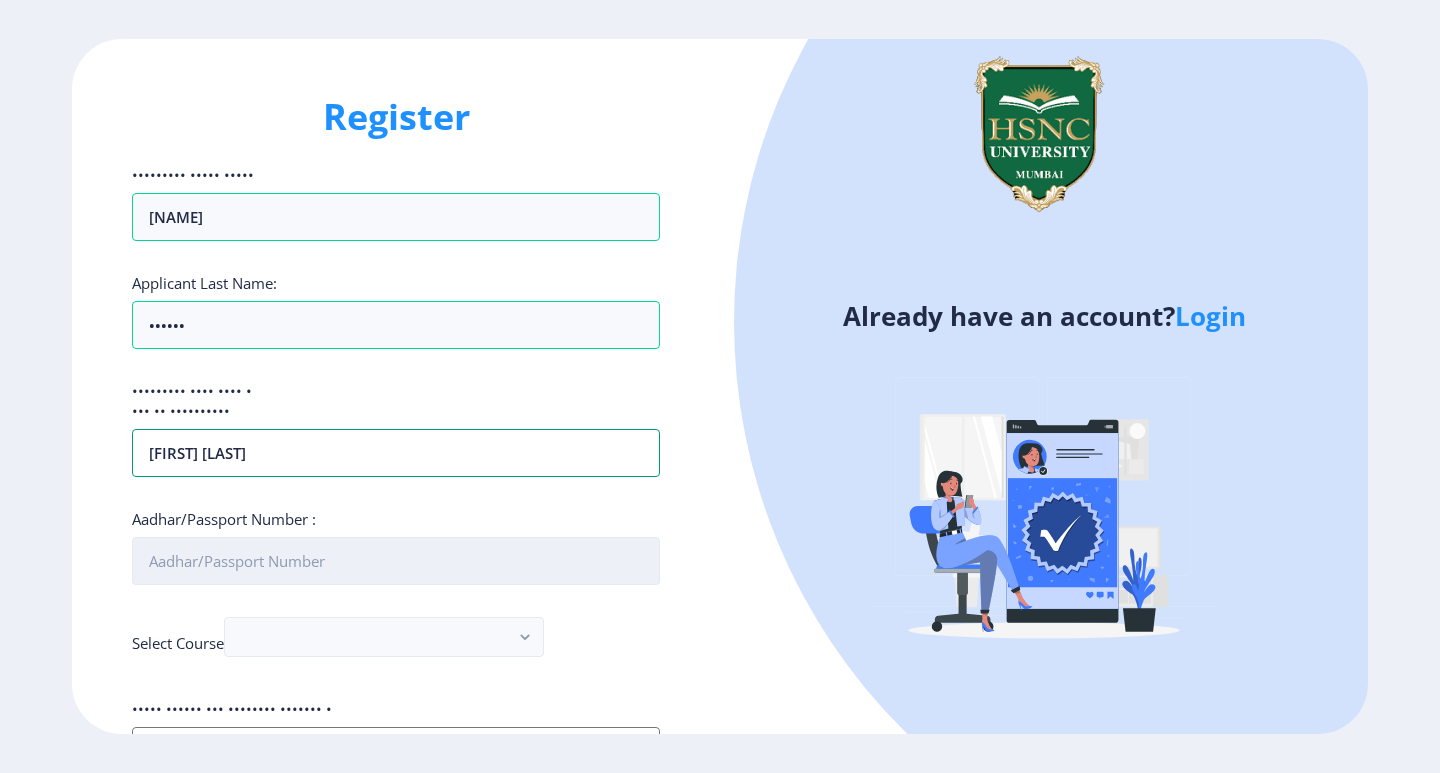type on "[FIRST] [LAST]" 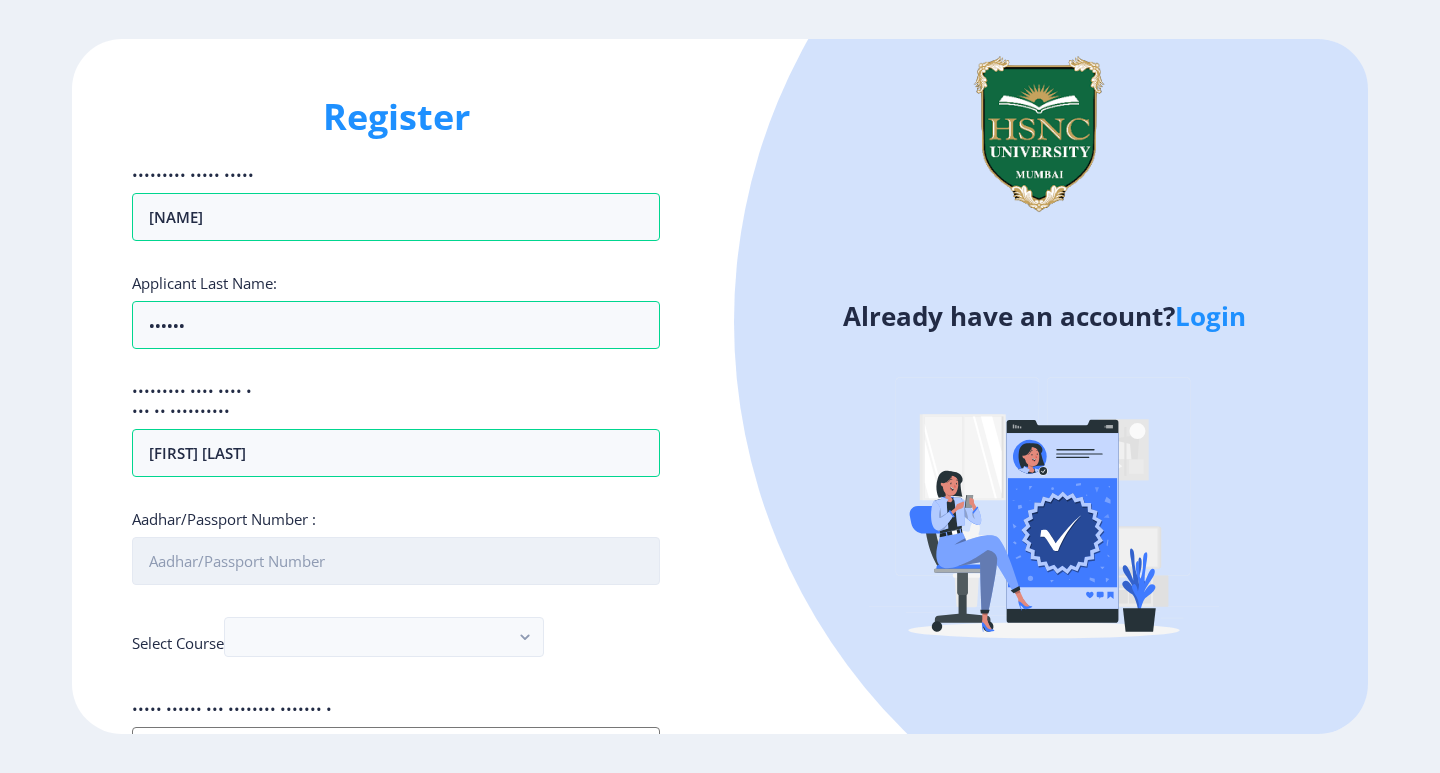 click on "Aadhar/Passport Number :" at bounding box center [396, 561] 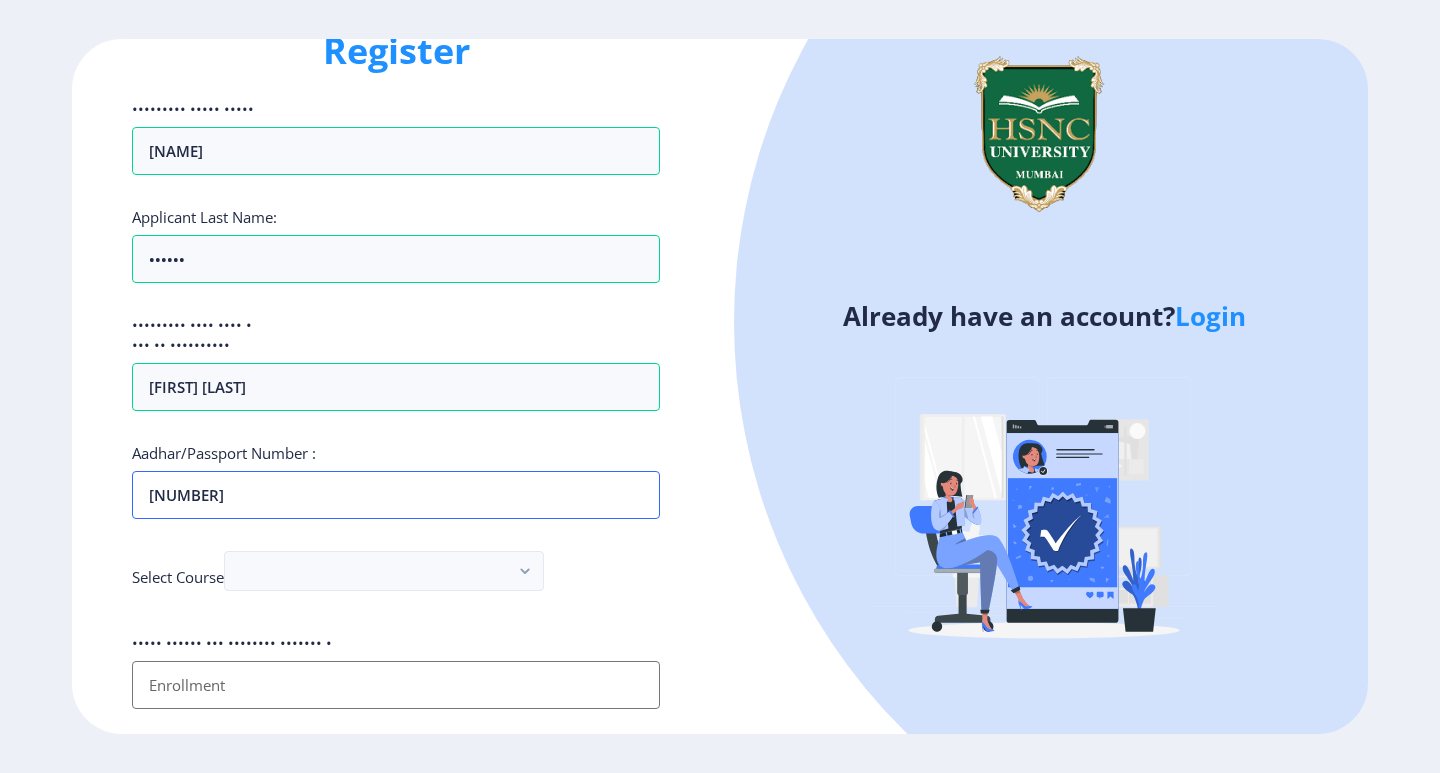 scroll, scrollTop: 200, scrollLeft: 0, axis: vertical 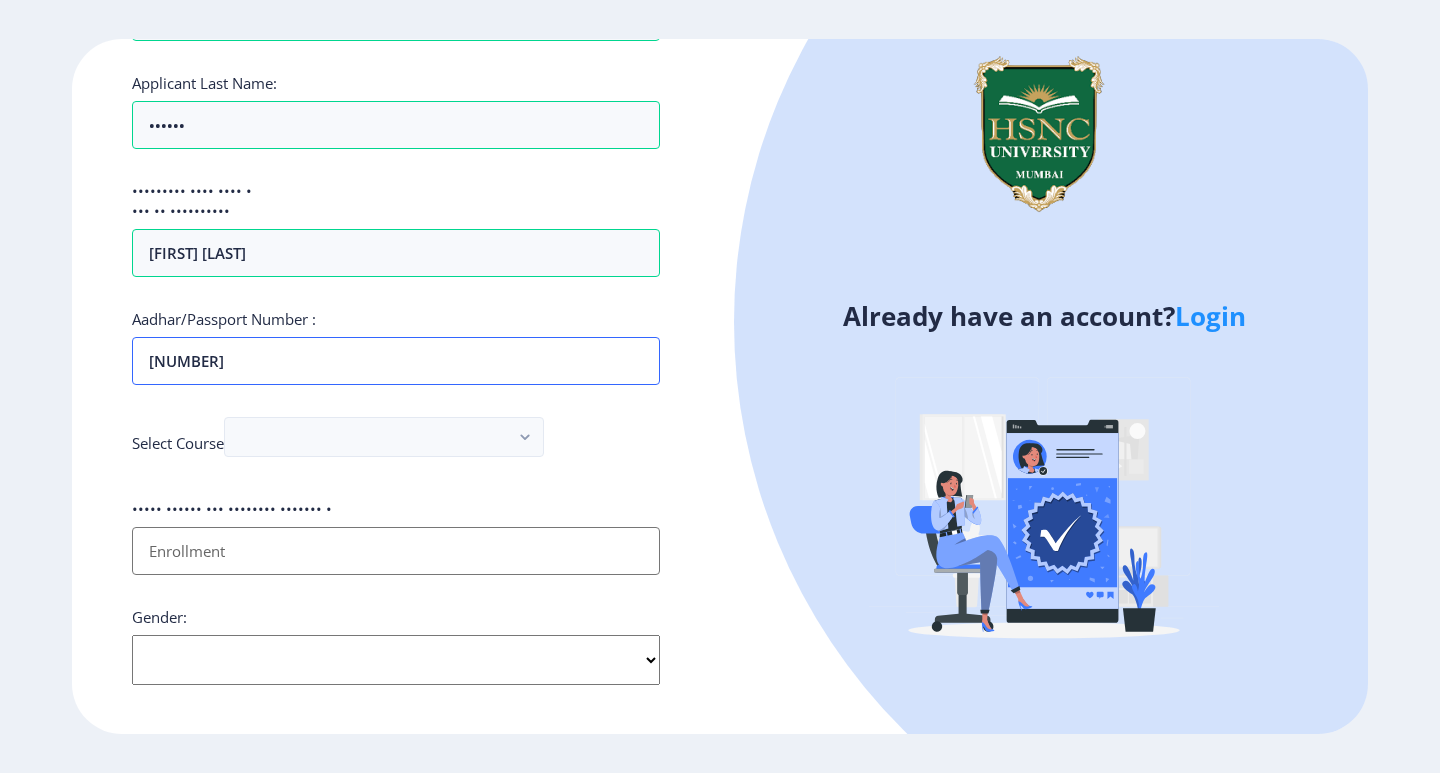 type on "[NUMBER]" 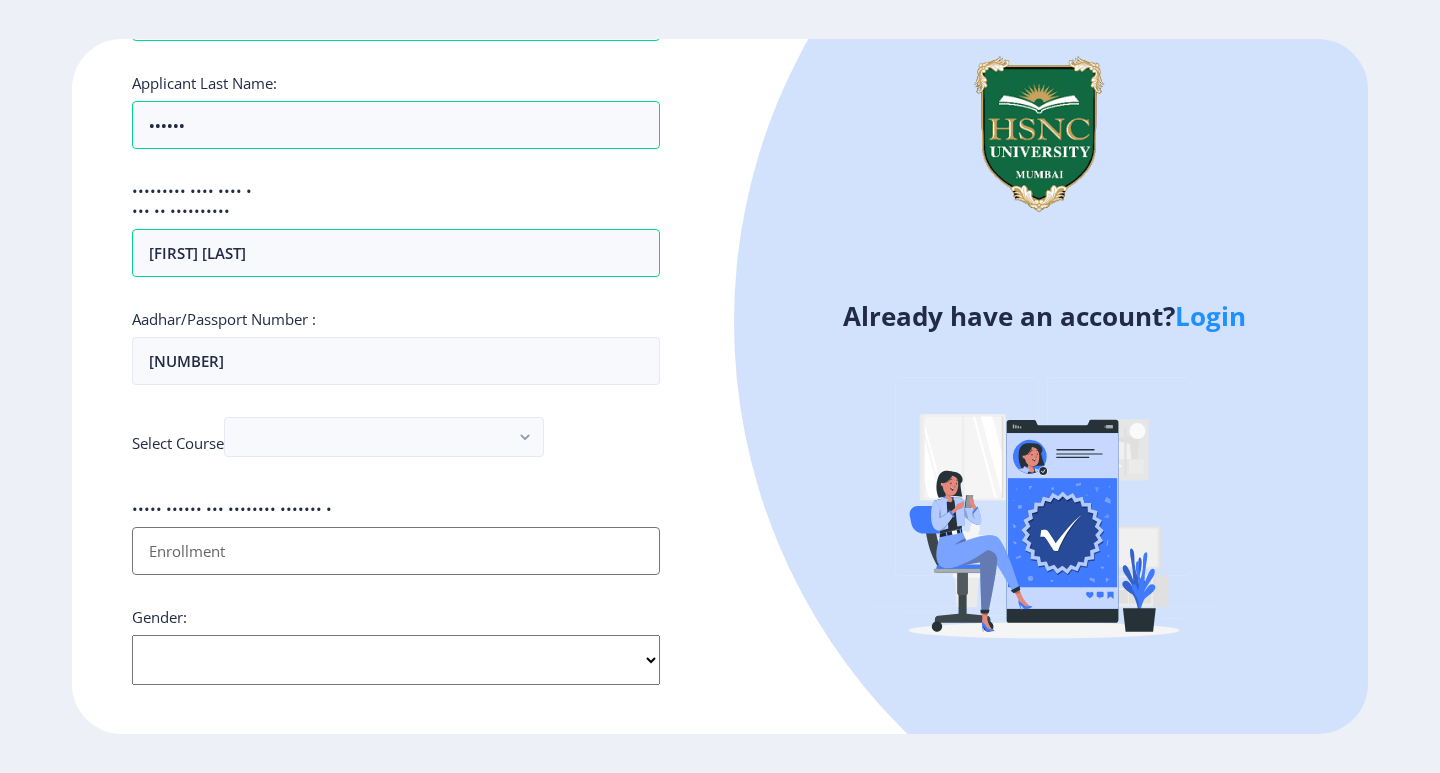 click on "••••••••• ••••• ••••• •••••• ••••••••• •••• ••••• •••••• ••••••••• •••• •••• • ••• •• •••••••••• •••••• •••••• ••••••••••••••• •••••• •  •••••••••••• •••••• •••••• ••••• •••••• ••• •••••••• ••••••• • ••••••• •••••• •••••• •••• •••••• •••••  ••••••• •••• ••• •••••• ••••••  •  •• •••••• •••••• •• •••••• ••••••• ••• ••••••••••• •••••••••••••• ••• ••••••• •••••••••• •••• ••••••• •••••••••••• •••• •••••••• ••••• •• ••••••• •••• •••••• •••• •••••••• •• ••••••• ••• ••••••• •• ••••••••• ••• ••••••• •••••••••• •••• ••••• •••• ••••••••• ••• ••••••• •••••••••••• ••• •••••••••• •••••••••••• •••• ••••••• •• ••••••• •••••••••••• •••• •••••••••• •••••••••• •••• •••••••• •• ••••••• •••••••••• •••• ••••••• •••••••• ••• •••••• •••• ••••• ••••••• •••• ••••••• •• •••••• ••••••• •••• ••••••• •••• •••••• ••• ••••••••••• •••••• • •••••••••••• •••• •••••••• •••• •••••• •••••••• ••• ••••••• •••••• ••••• ••••••••• •••• •• •••••• ••" at bounding box center (396, 554) 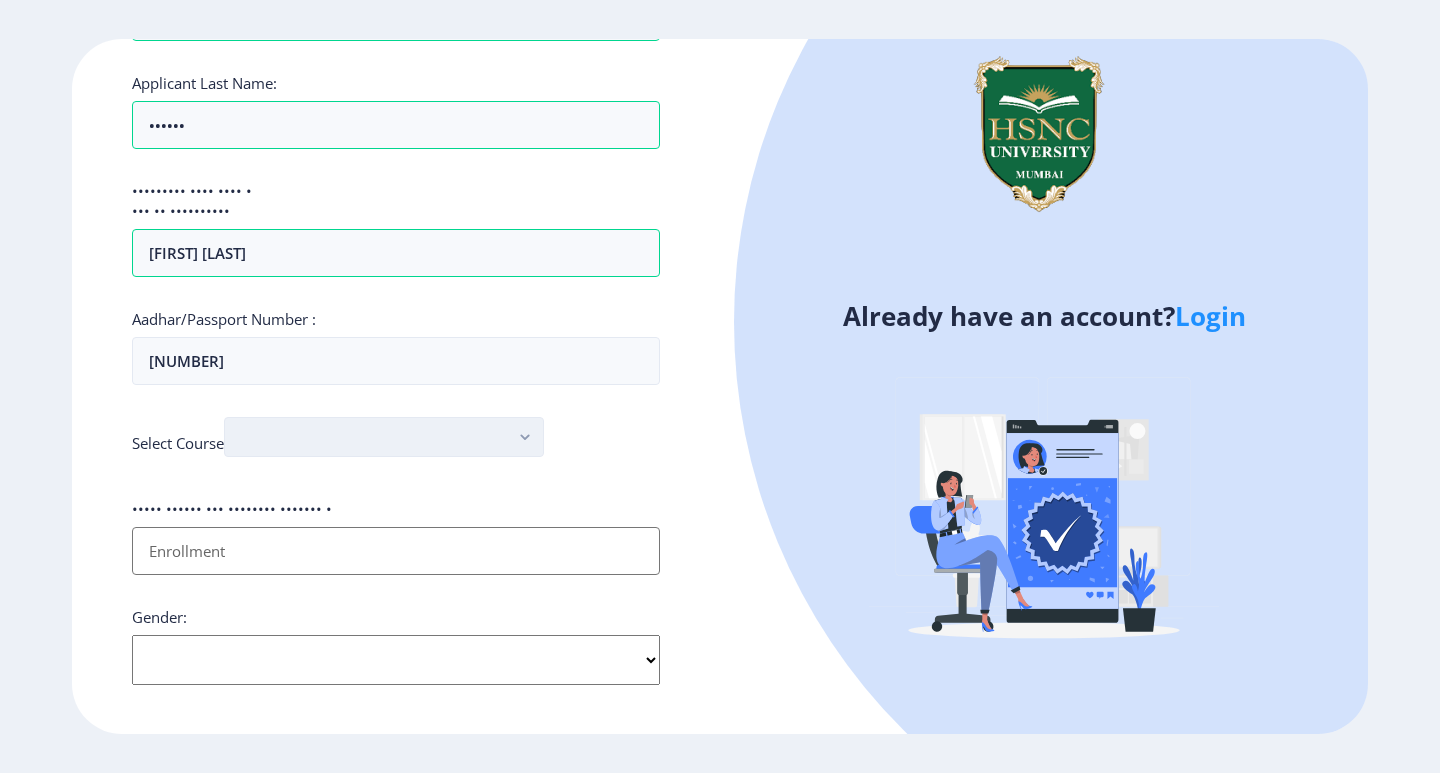 click at bounding box center (384, 437) 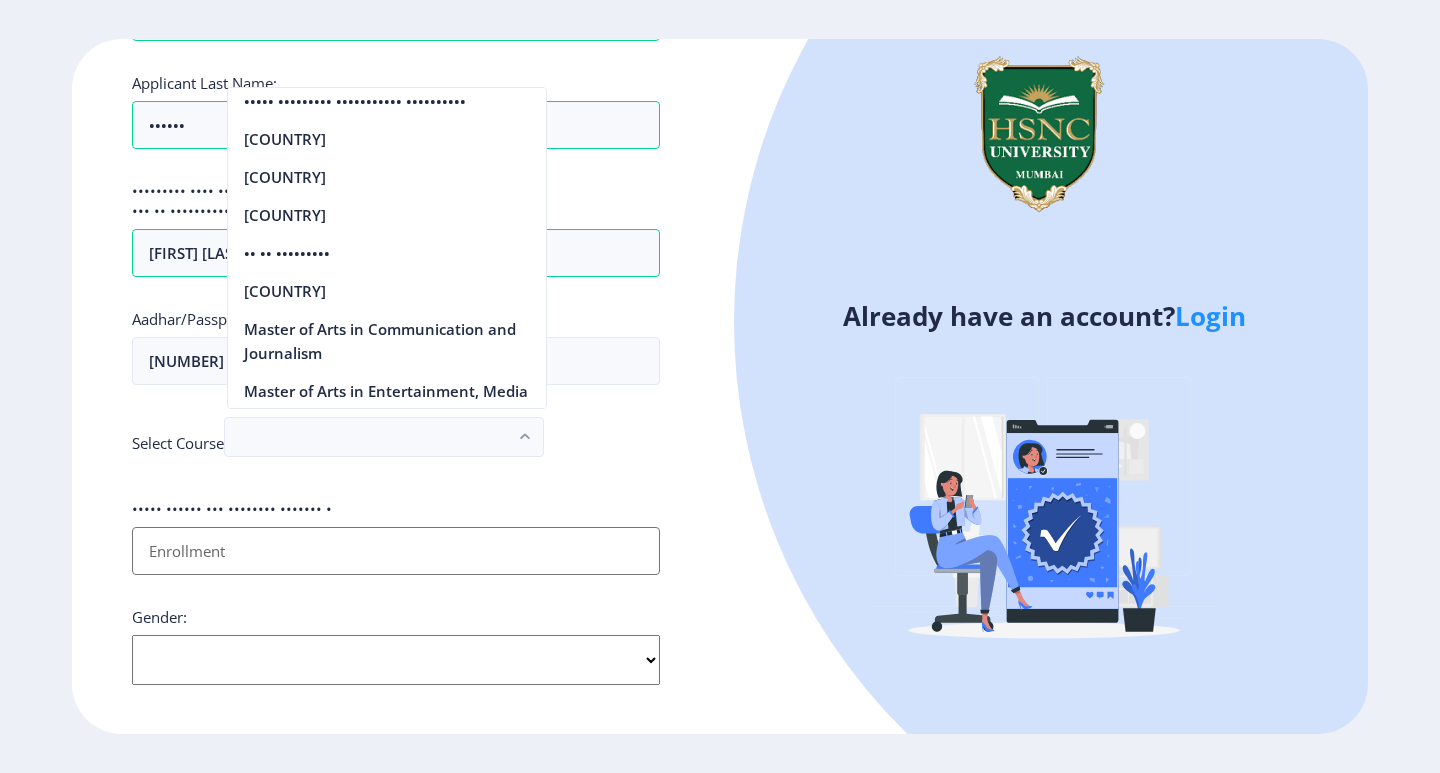 scroll, scrollTop: 2046, scrollLeft: 0, axis: vertical 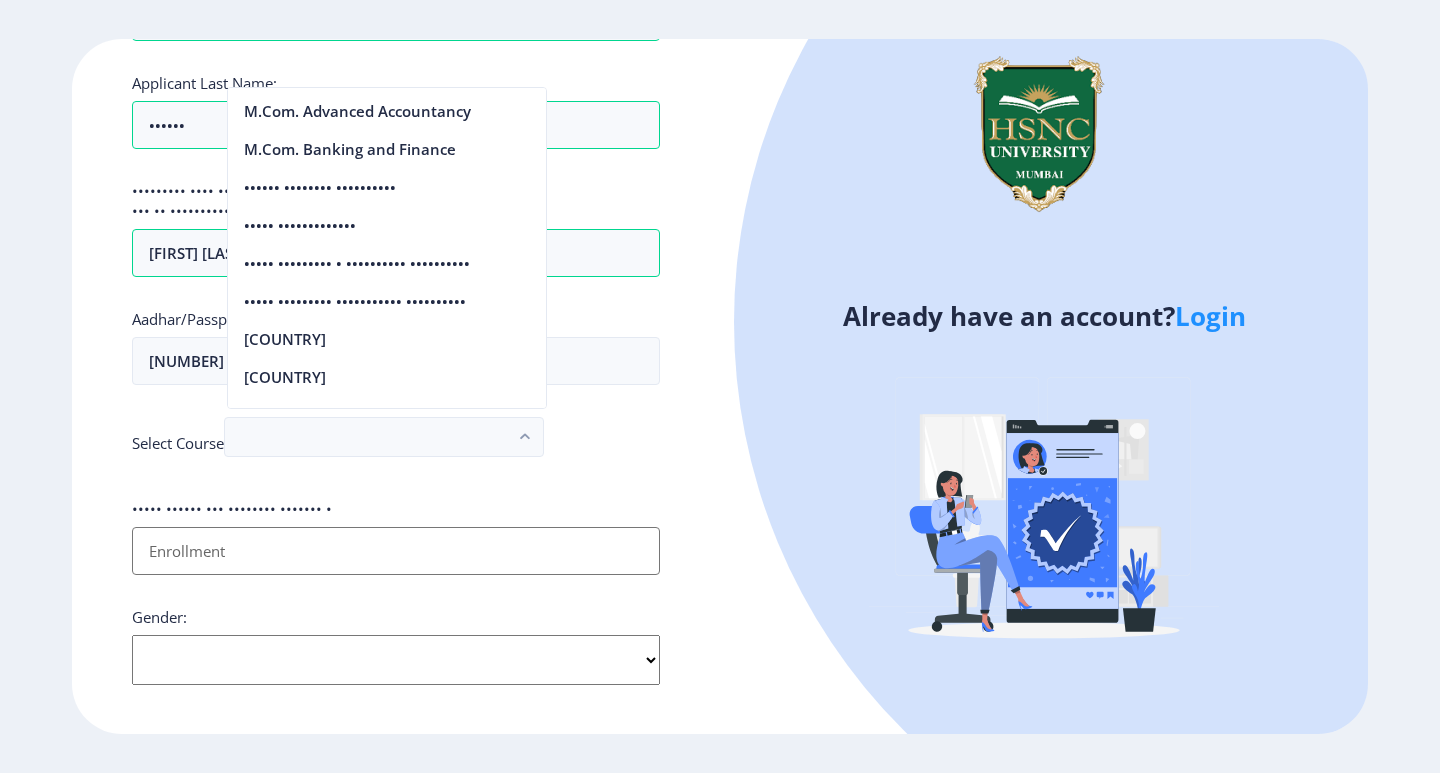 click on "••••• •••••" at bounding box center (387, -3) 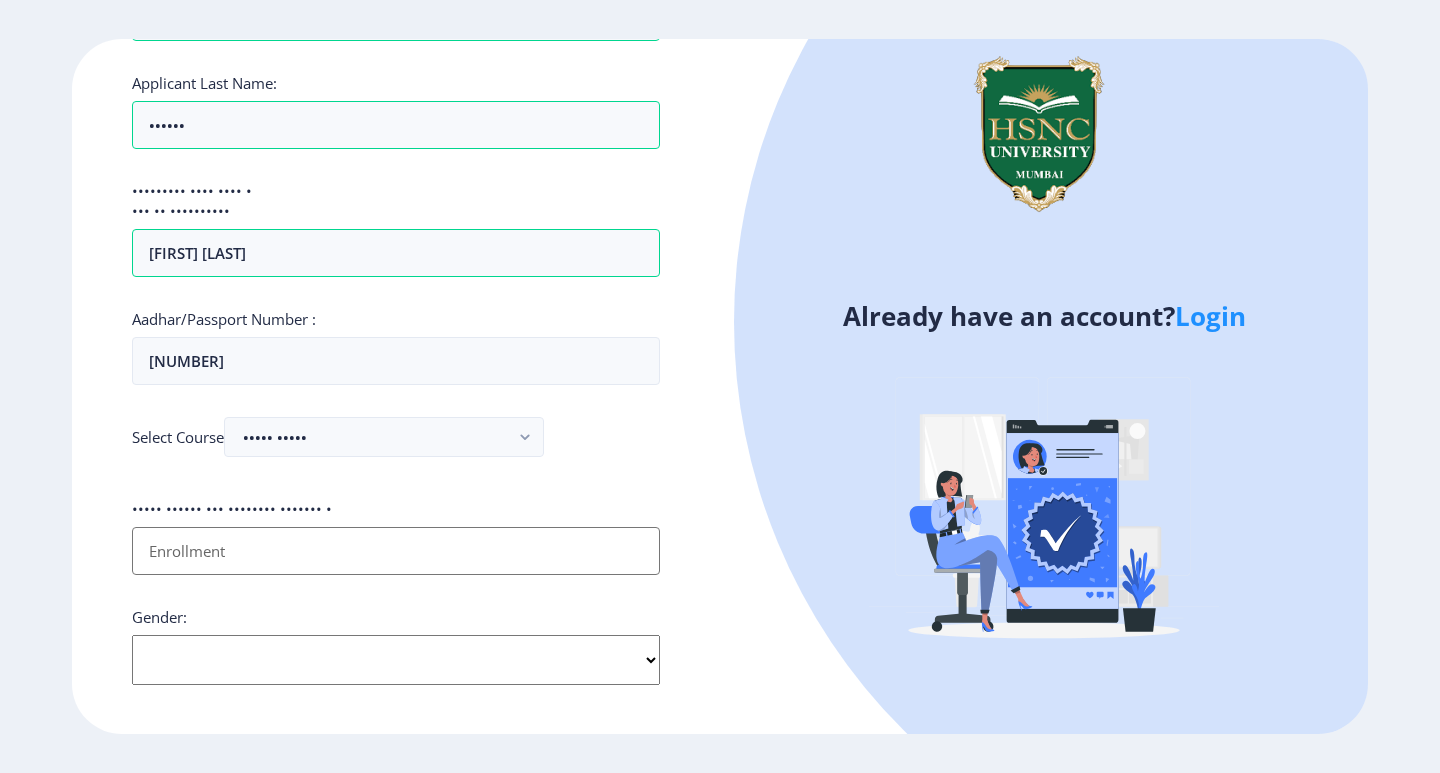 click on "••••••••• ••••• •••••" at bounding box center (396, 551) 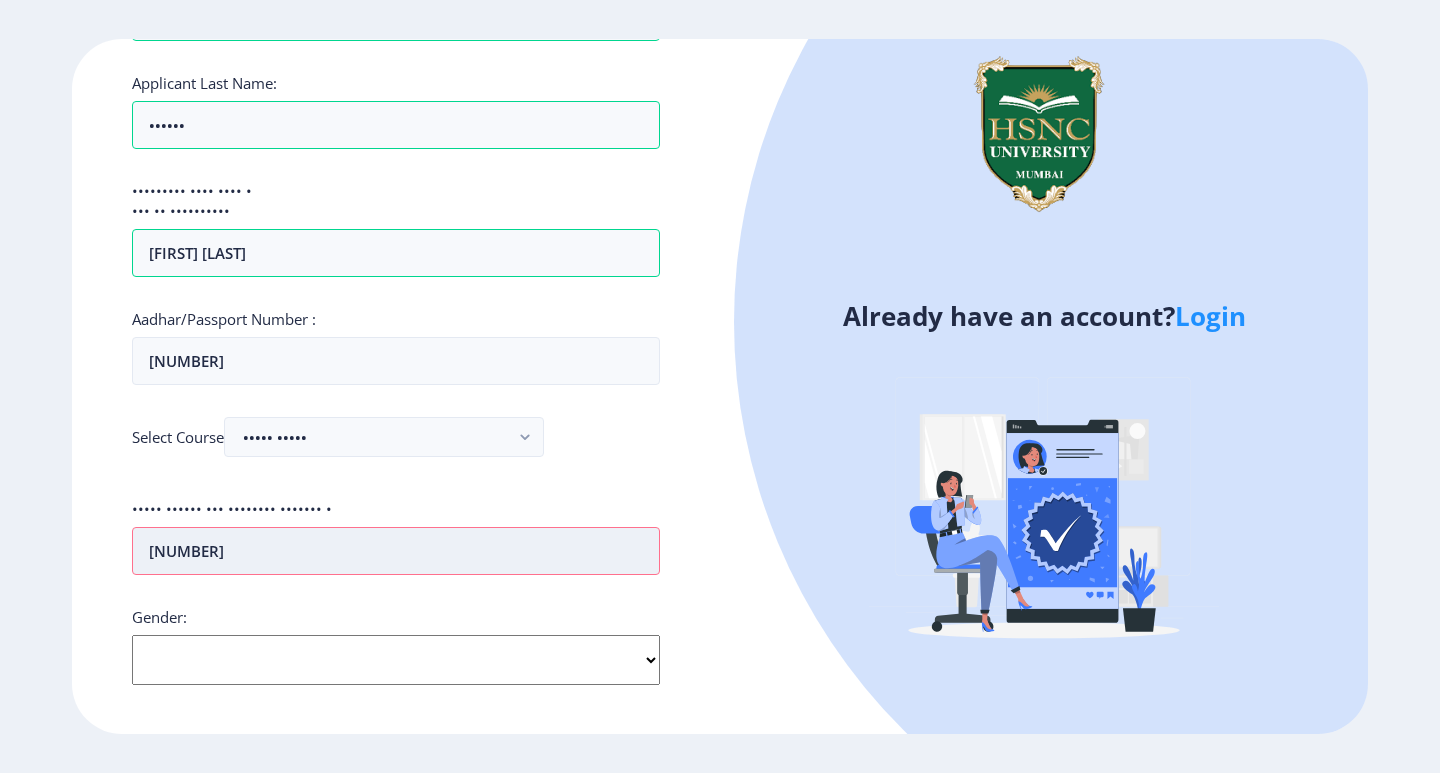 click on "[NUMBER]" at bounding box center (396, 551) 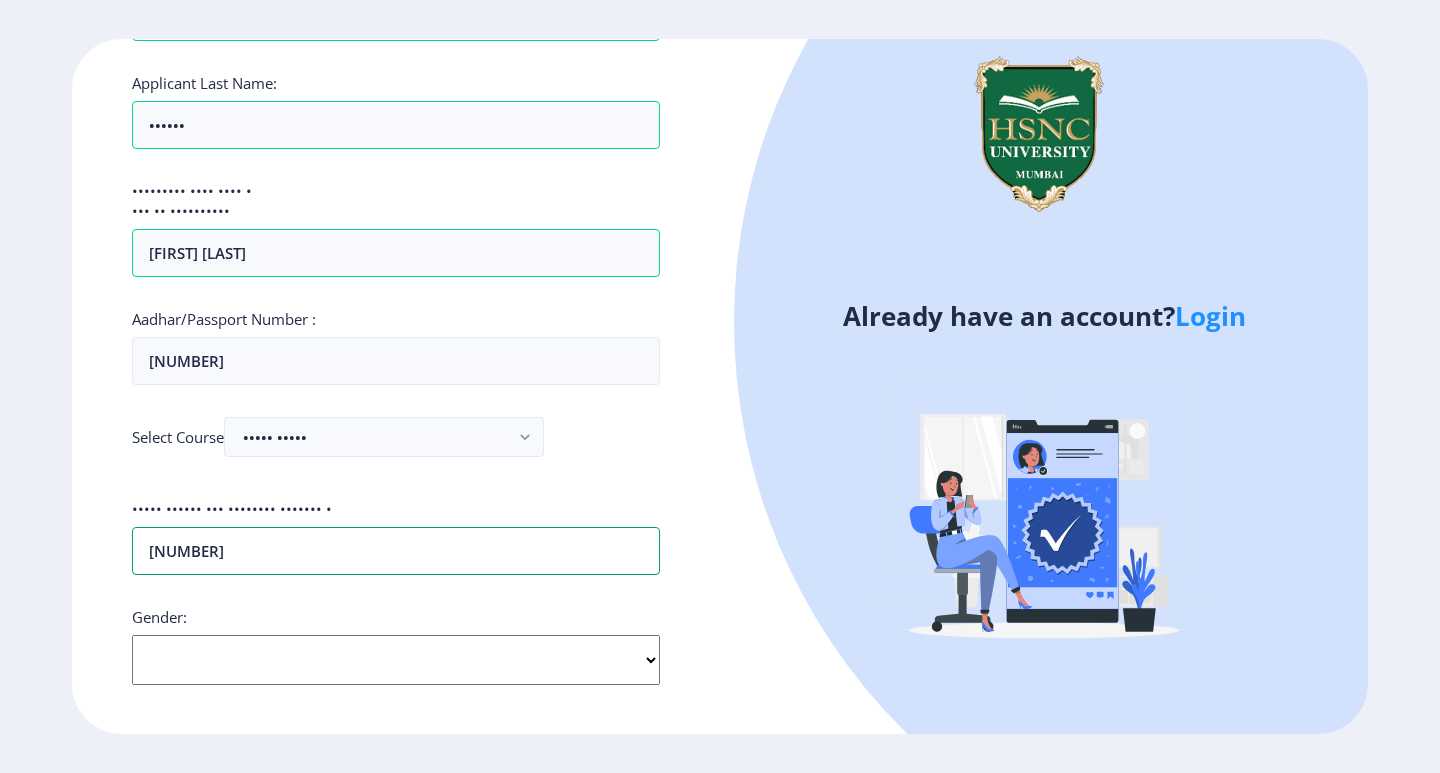 type on "[NUMBER]" 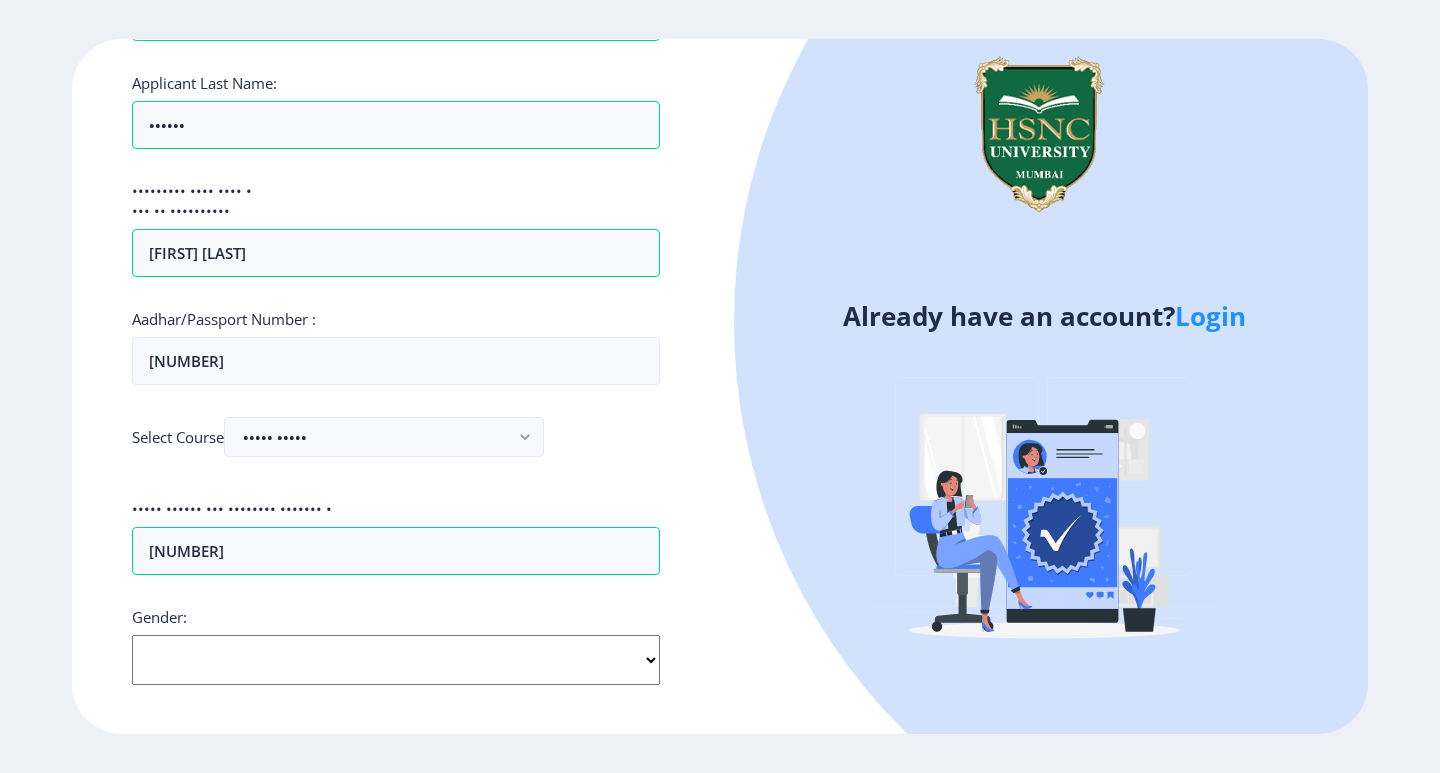 click on "•••••• •••••• •••• •••••• •••••" at bounding box center [396, 660] 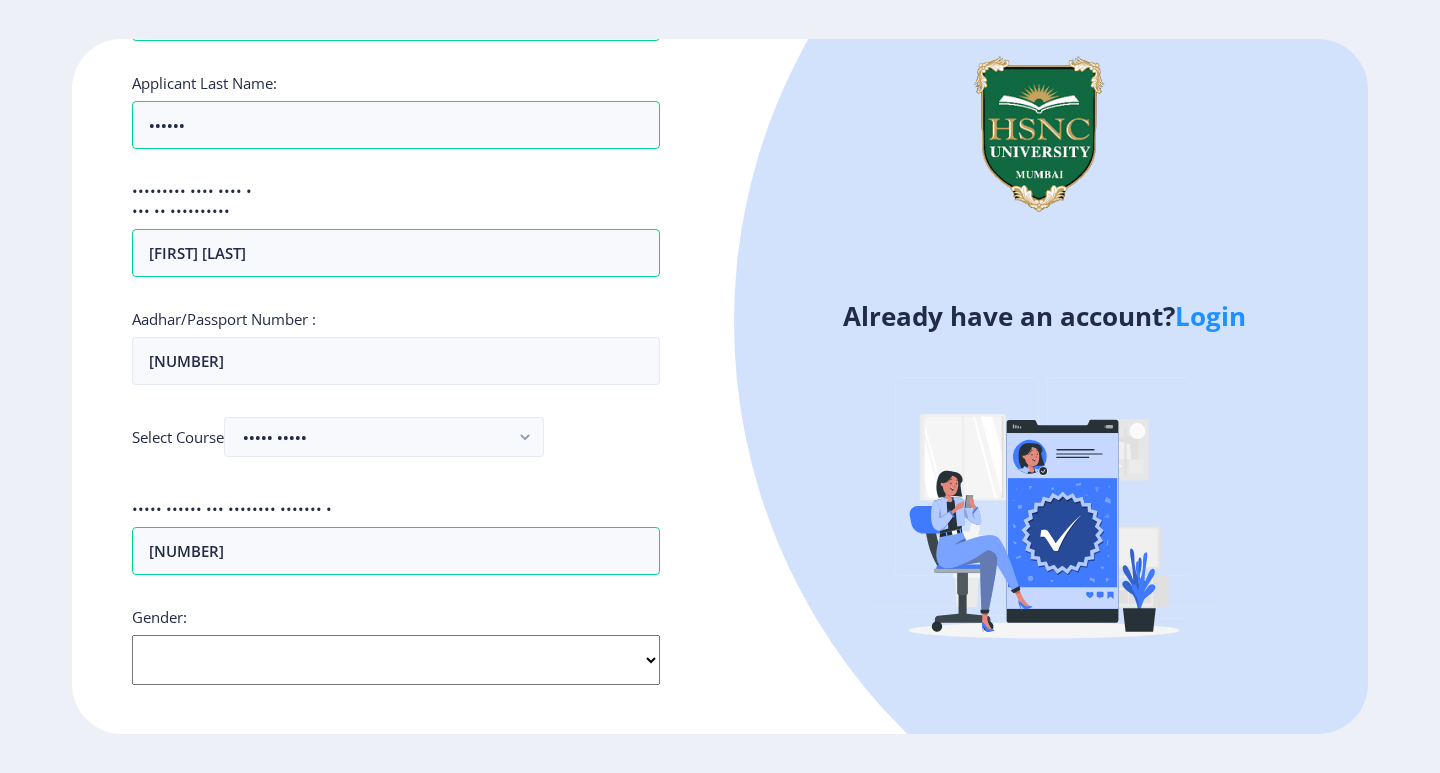 select on "Female" 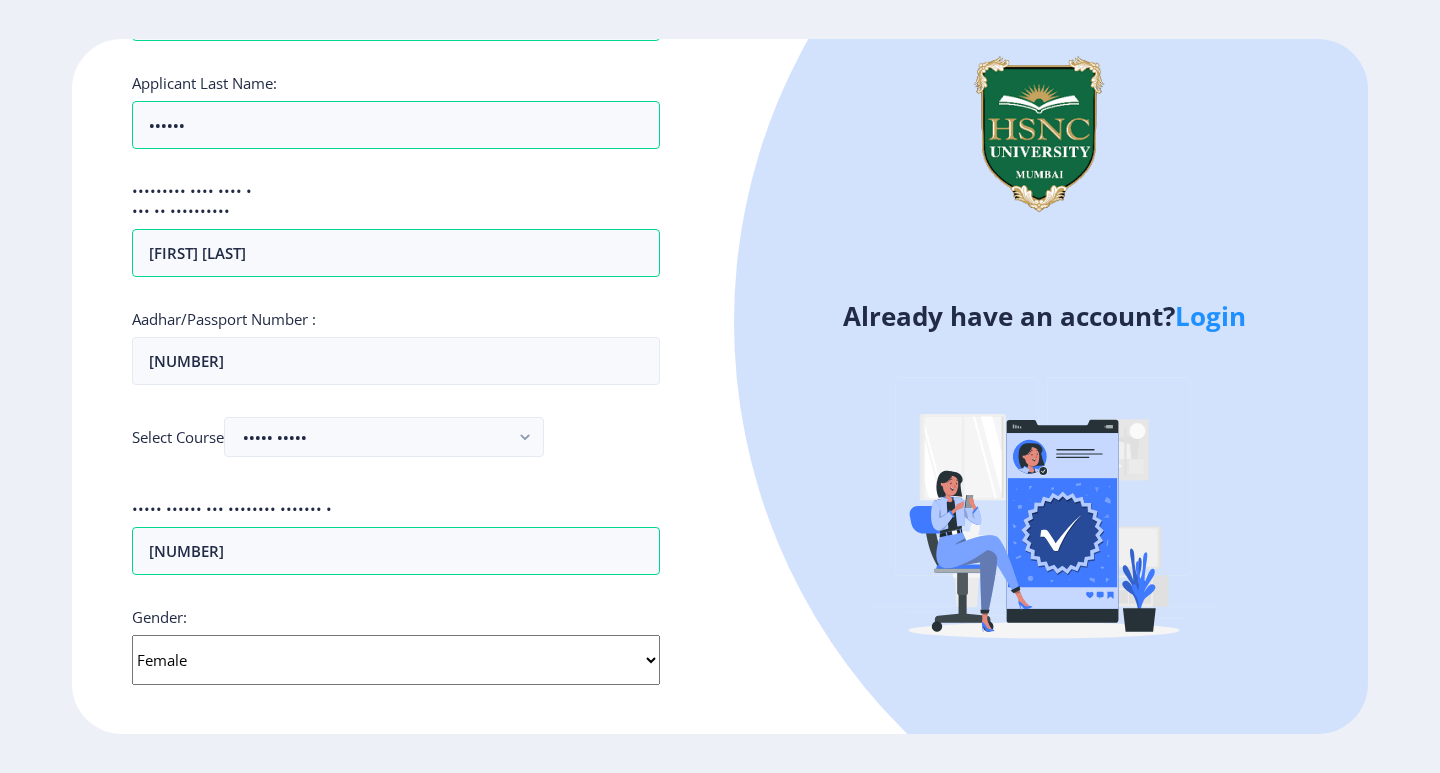 click on "•••••• •••••• •••• •••••• •••••" at bounding box center (396, 660) 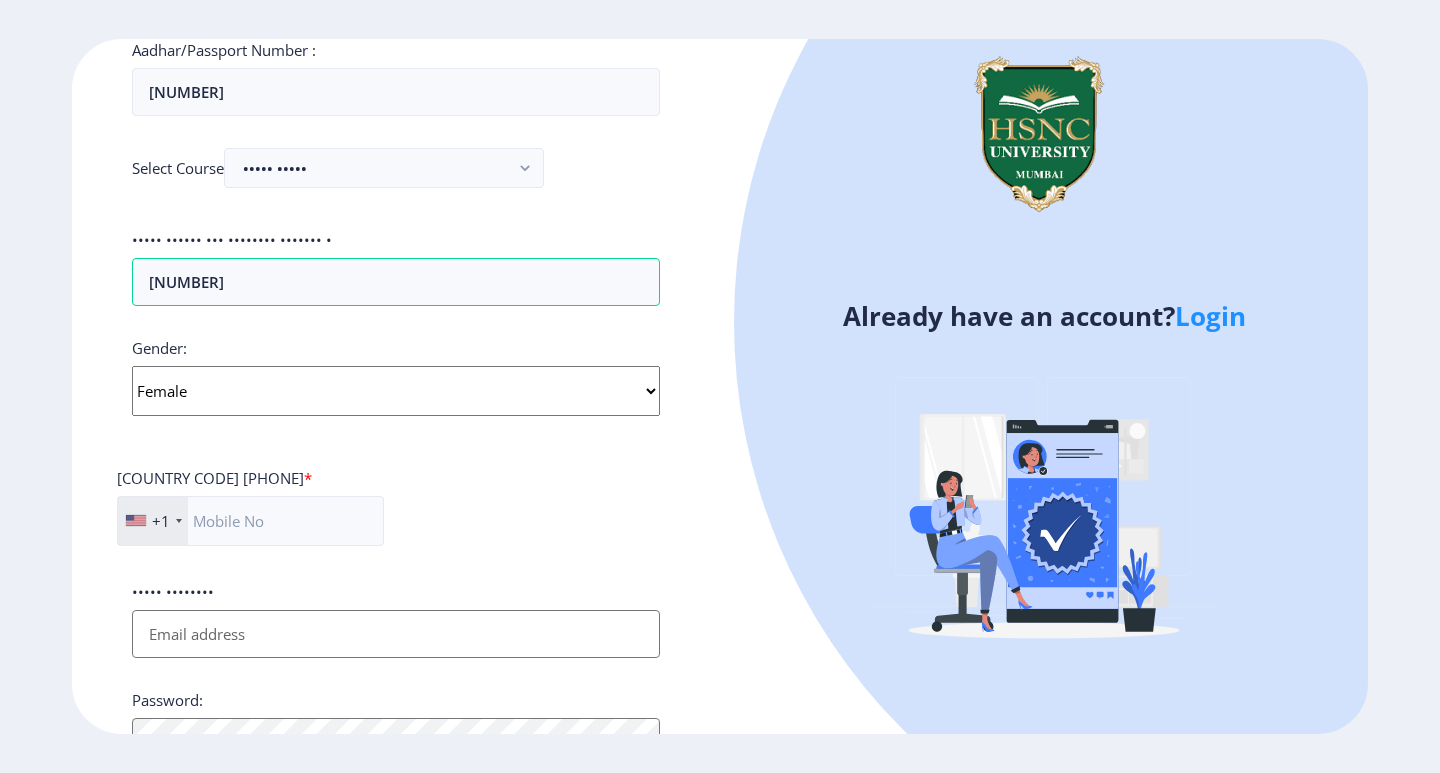 scroll, scrollTop: 670, scrollLeft: 0, axis: vertical 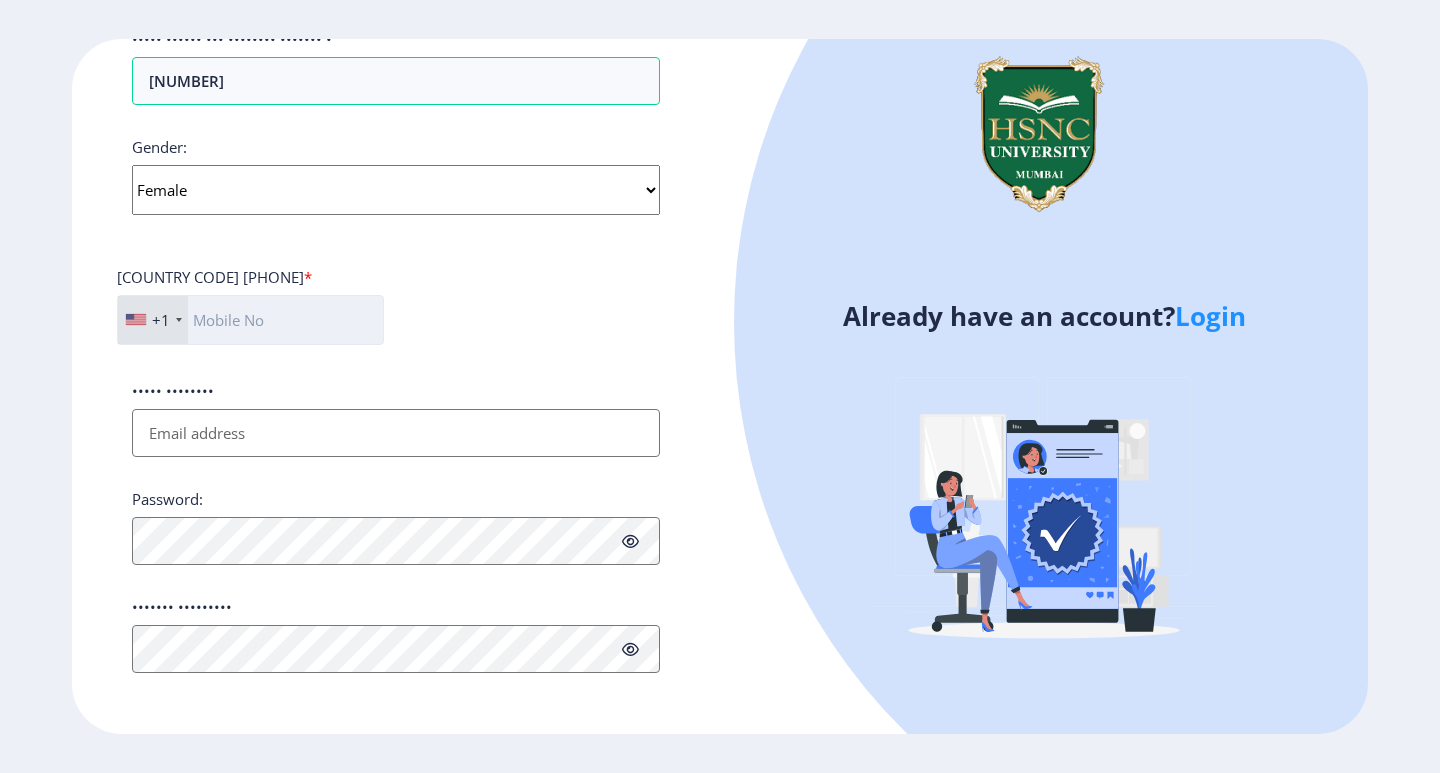 click at bounding box center (250, 320) 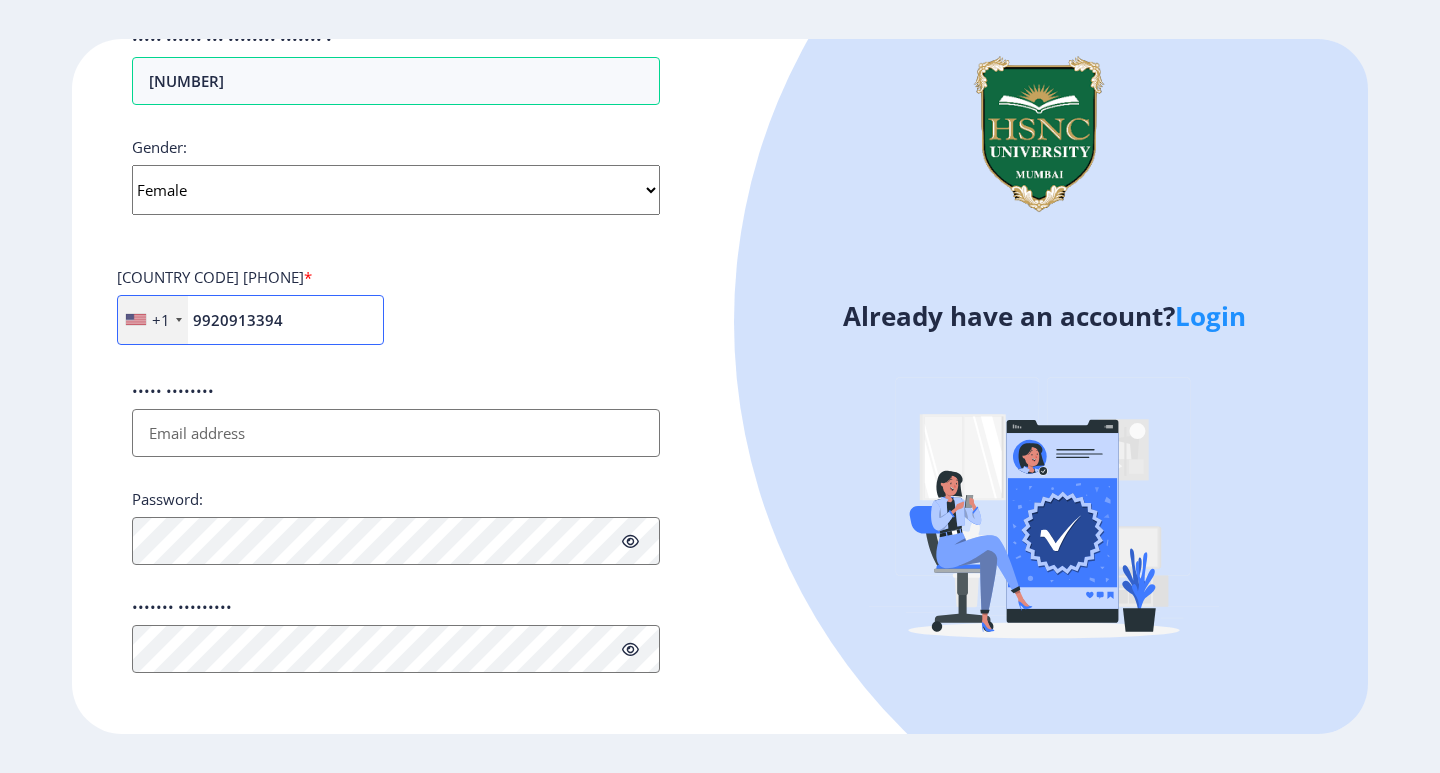 type on "9920913394" 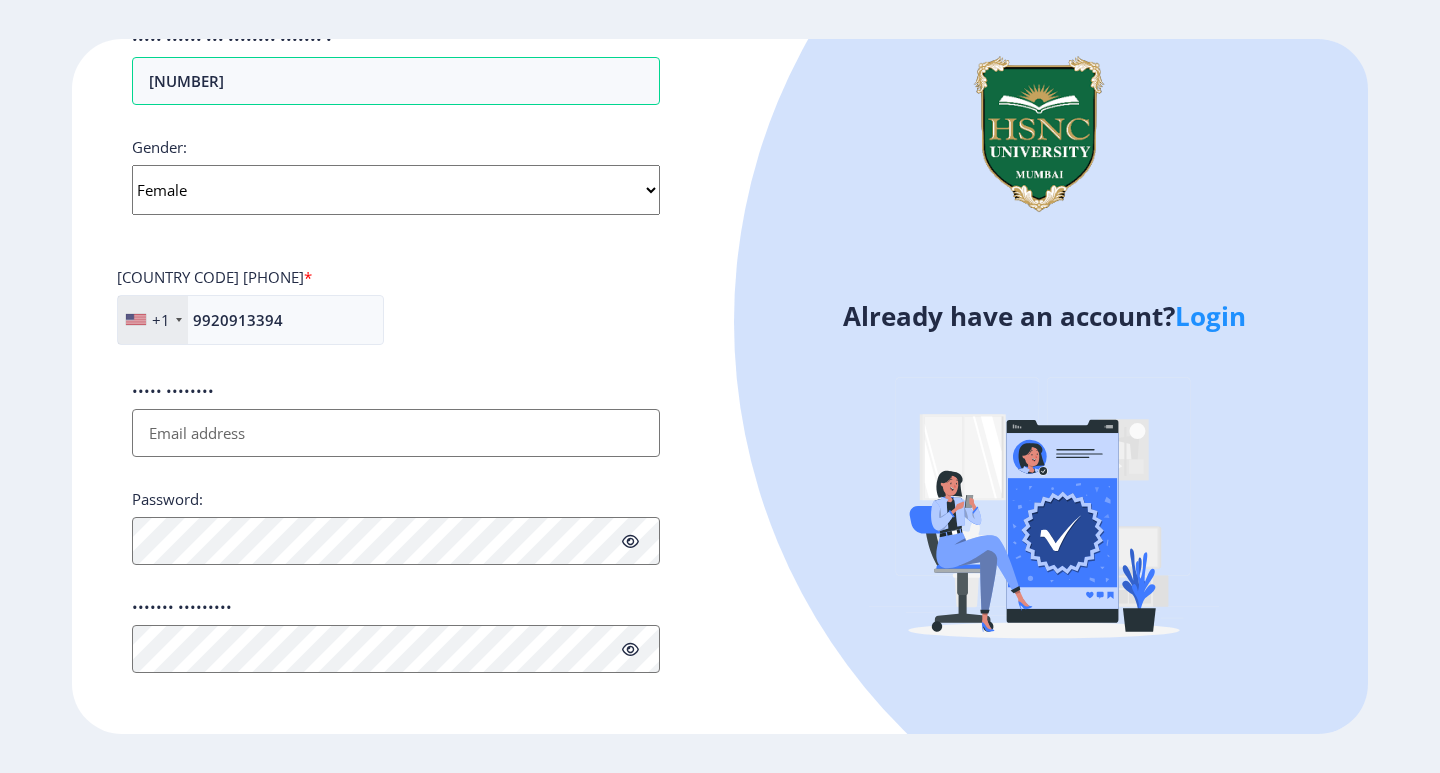 click on "+1" at bounding box center [161, 320] 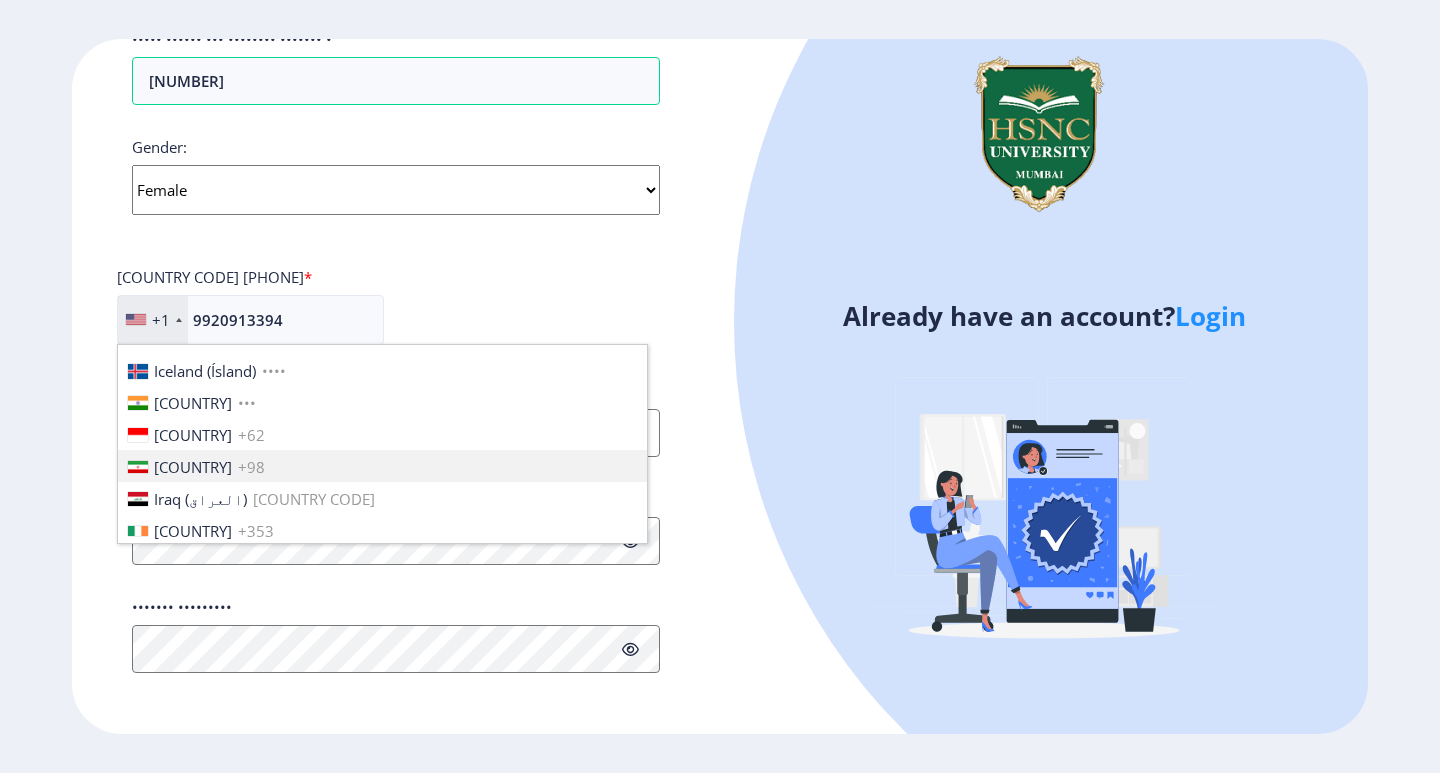 scroll, scrollTop: 3100, scrollLeft: 0, axis: vertical 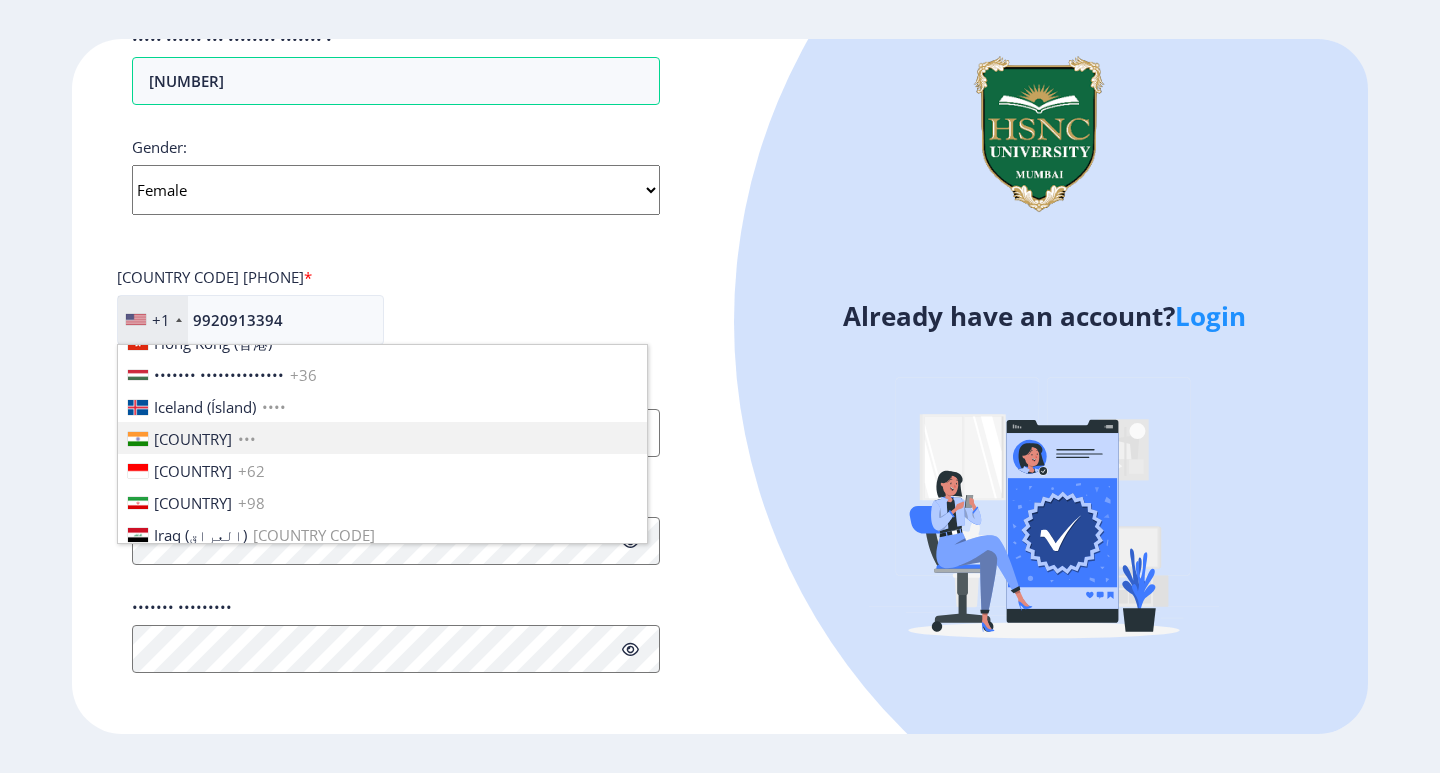 click on "[COUNTRY]" at bounding box center (193, 439) 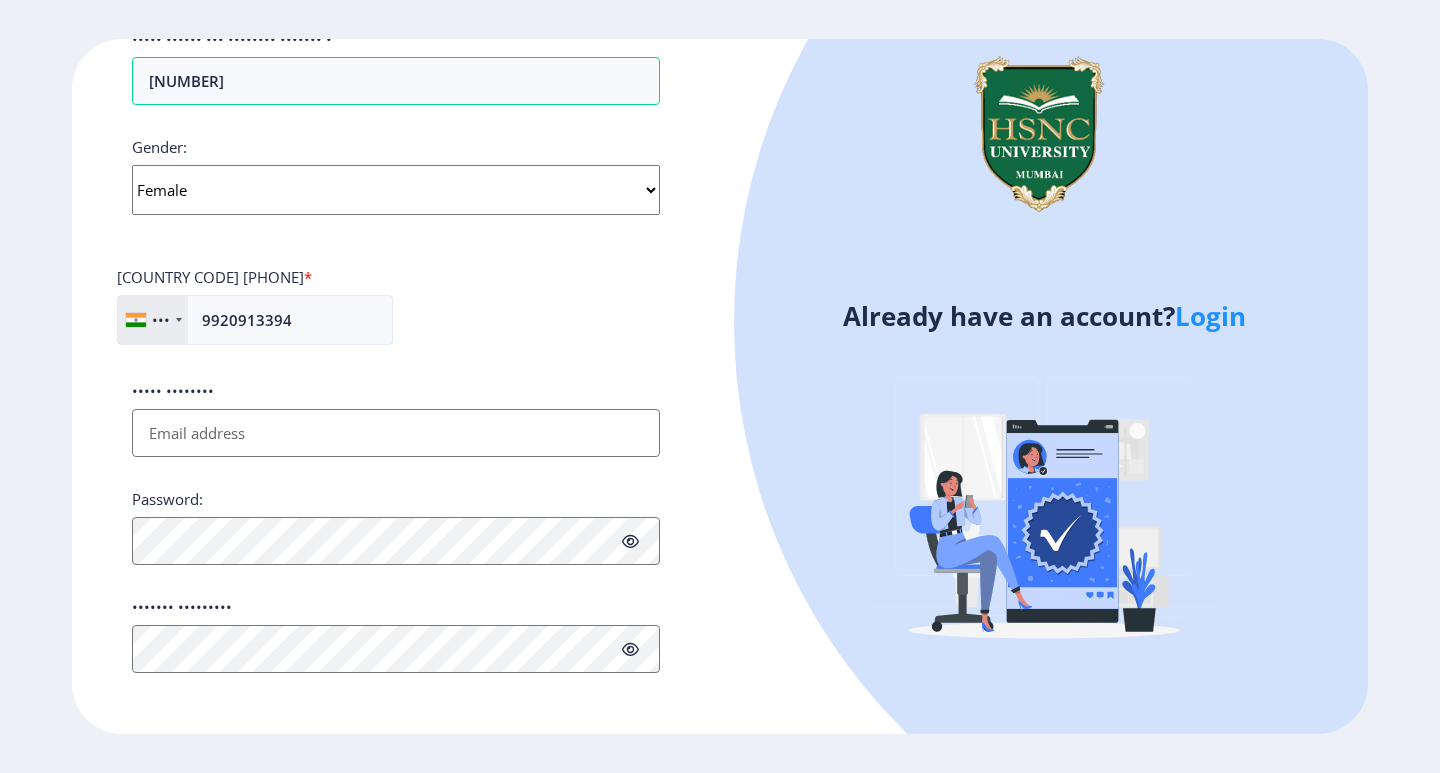 click on "••••• ••••••••" at bounding box center (396, 433) 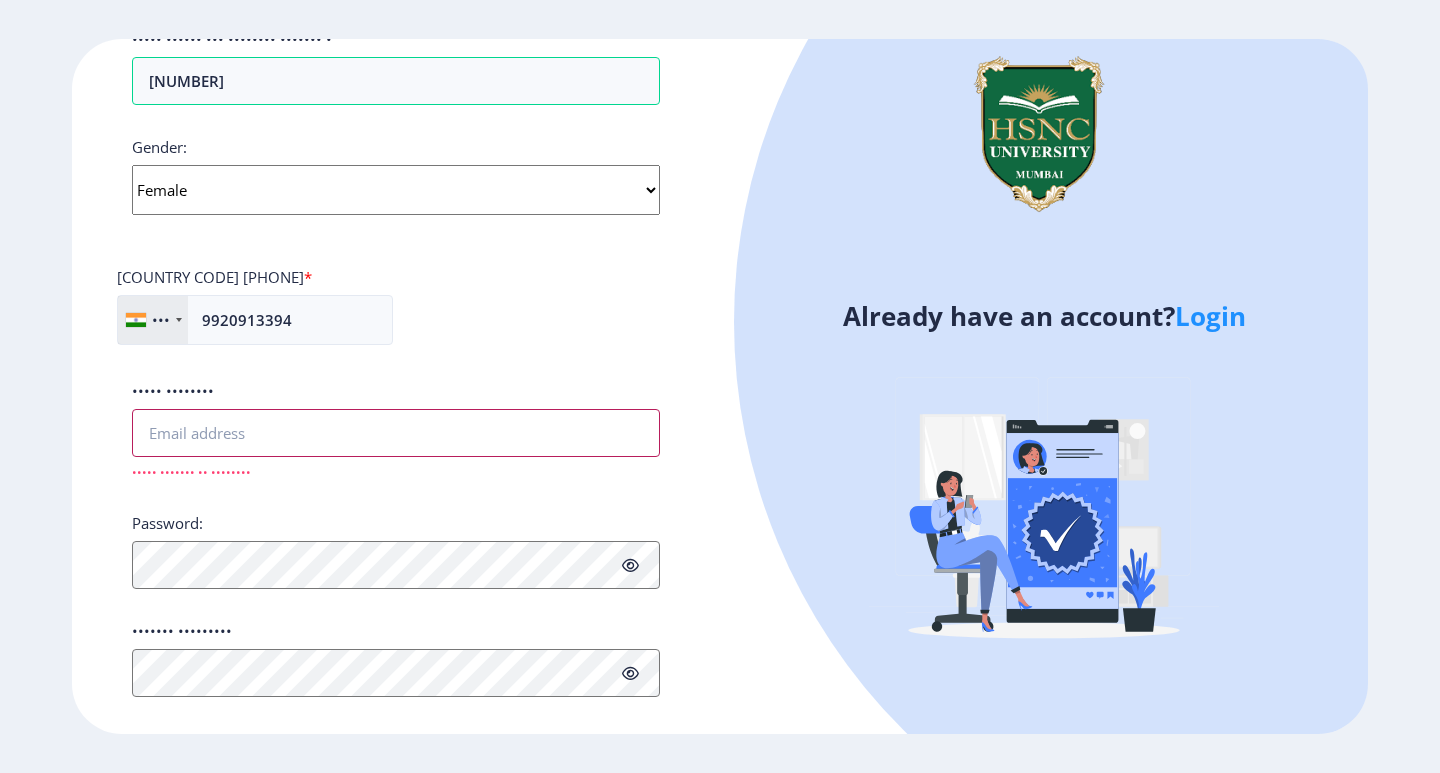 paste on "[EMAIL]" 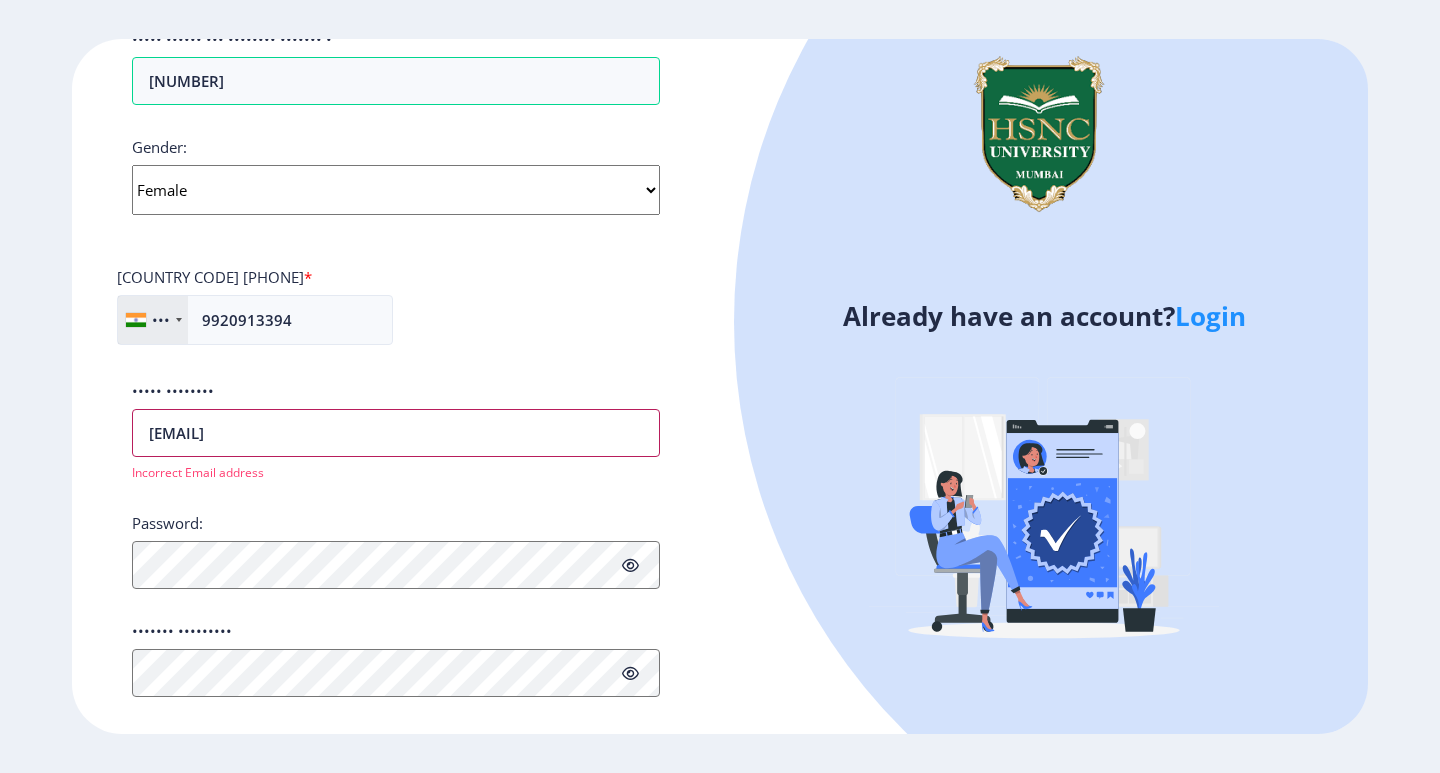 type on "[EMAIL]" 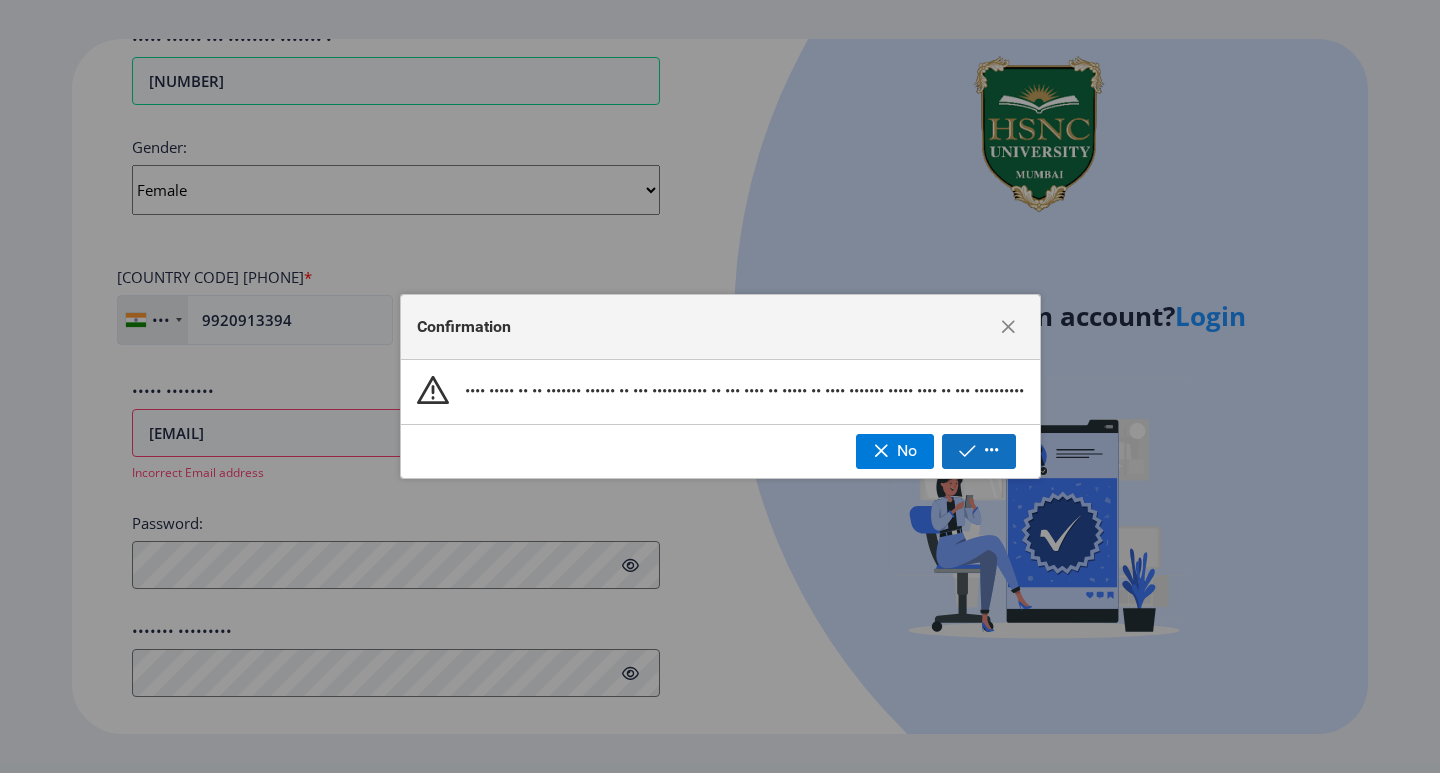 click on "•••" at bounding box center [979, 451] 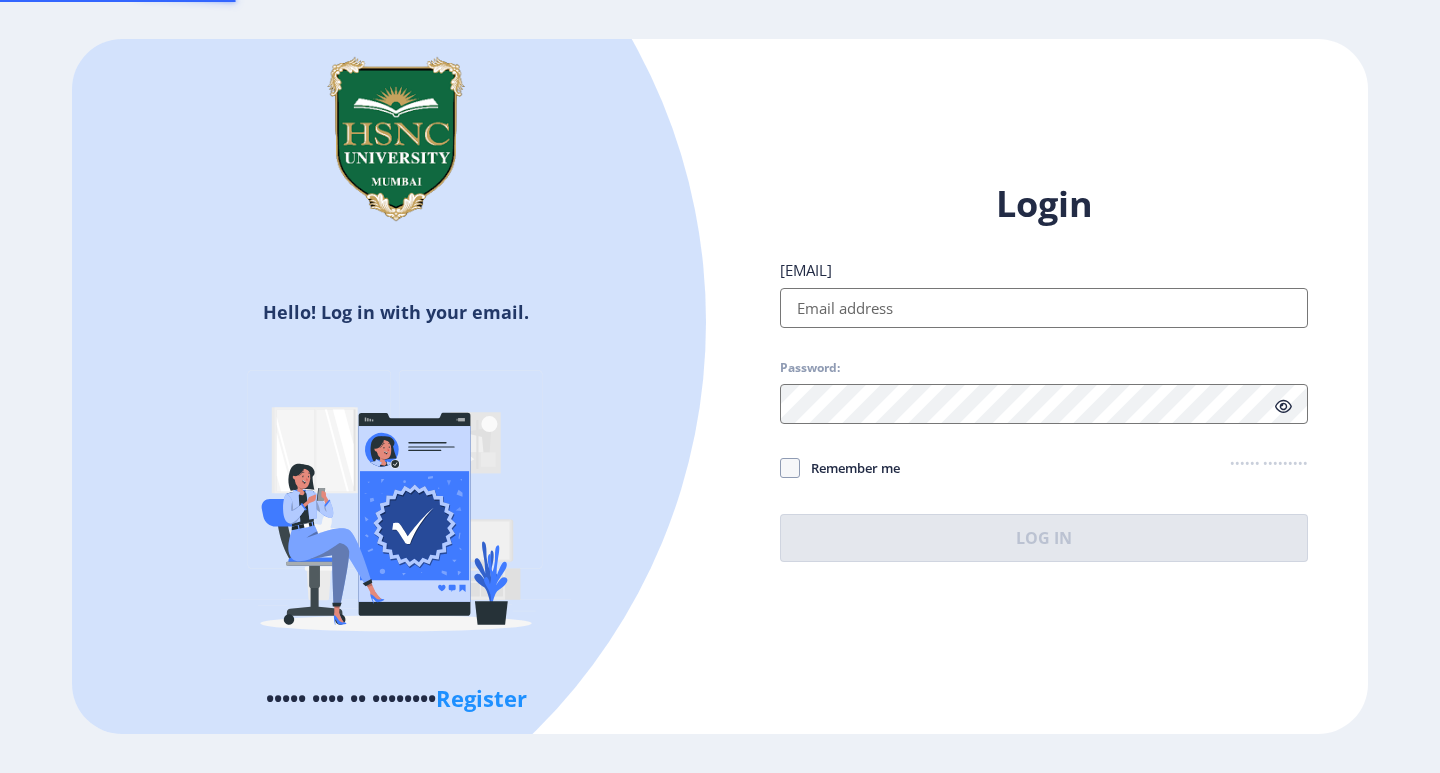 click at bounding box center (130, 322) 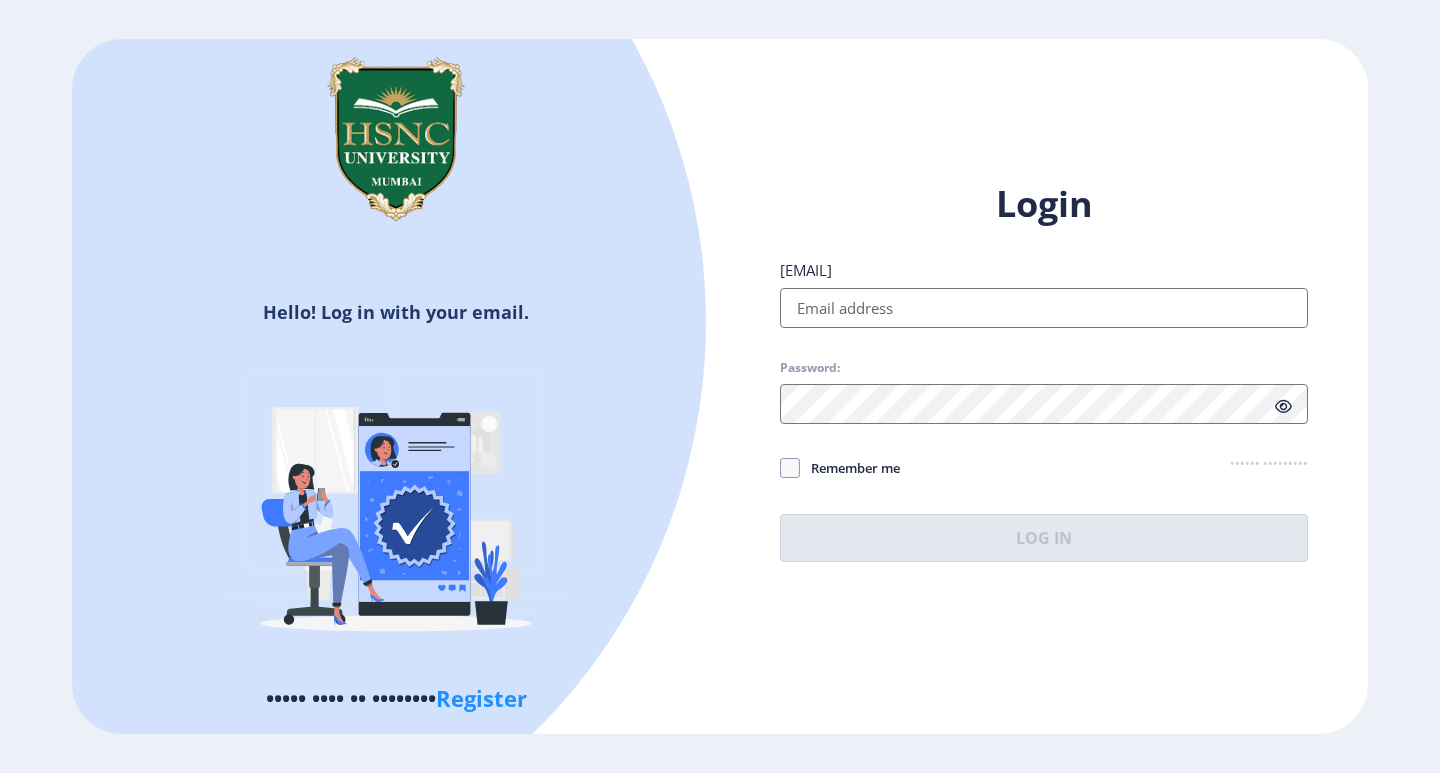 click on "[EMAIL]" at bounding box center [1044, 308] 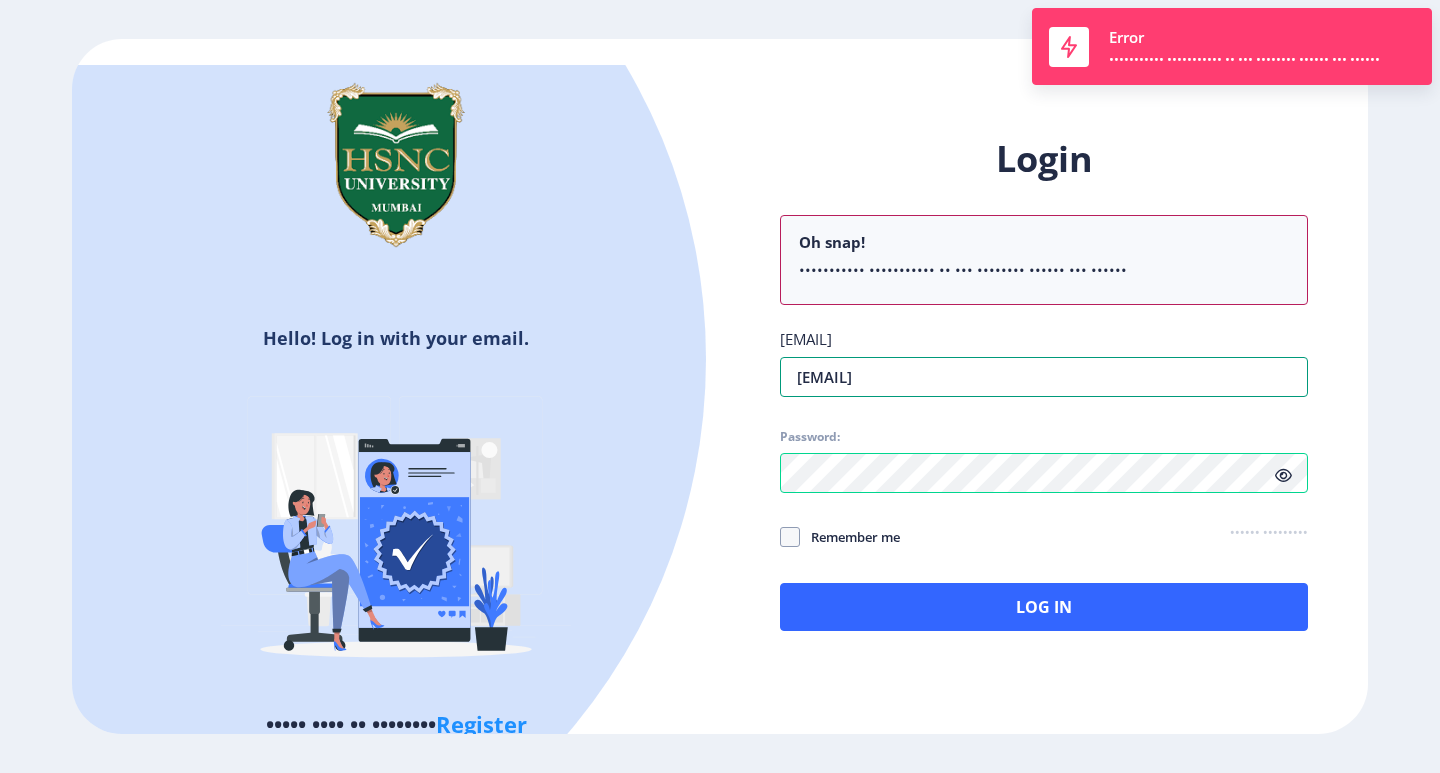 drag, startPoint x: 1078, startPoint y: 321, endPoint x: 771, endPoint y: 325, distance: 307.02606 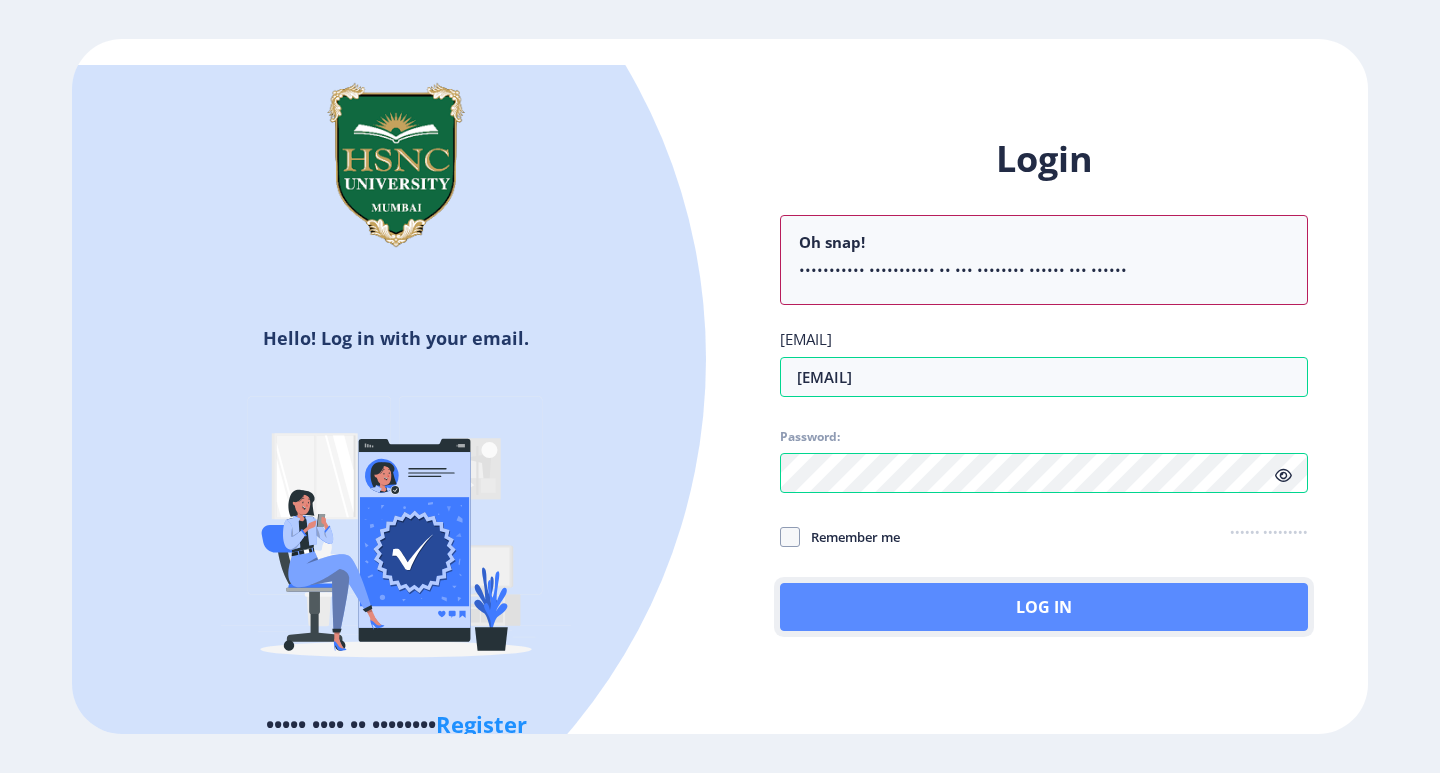 click on "Log In" at bounding box center (1044, 607) 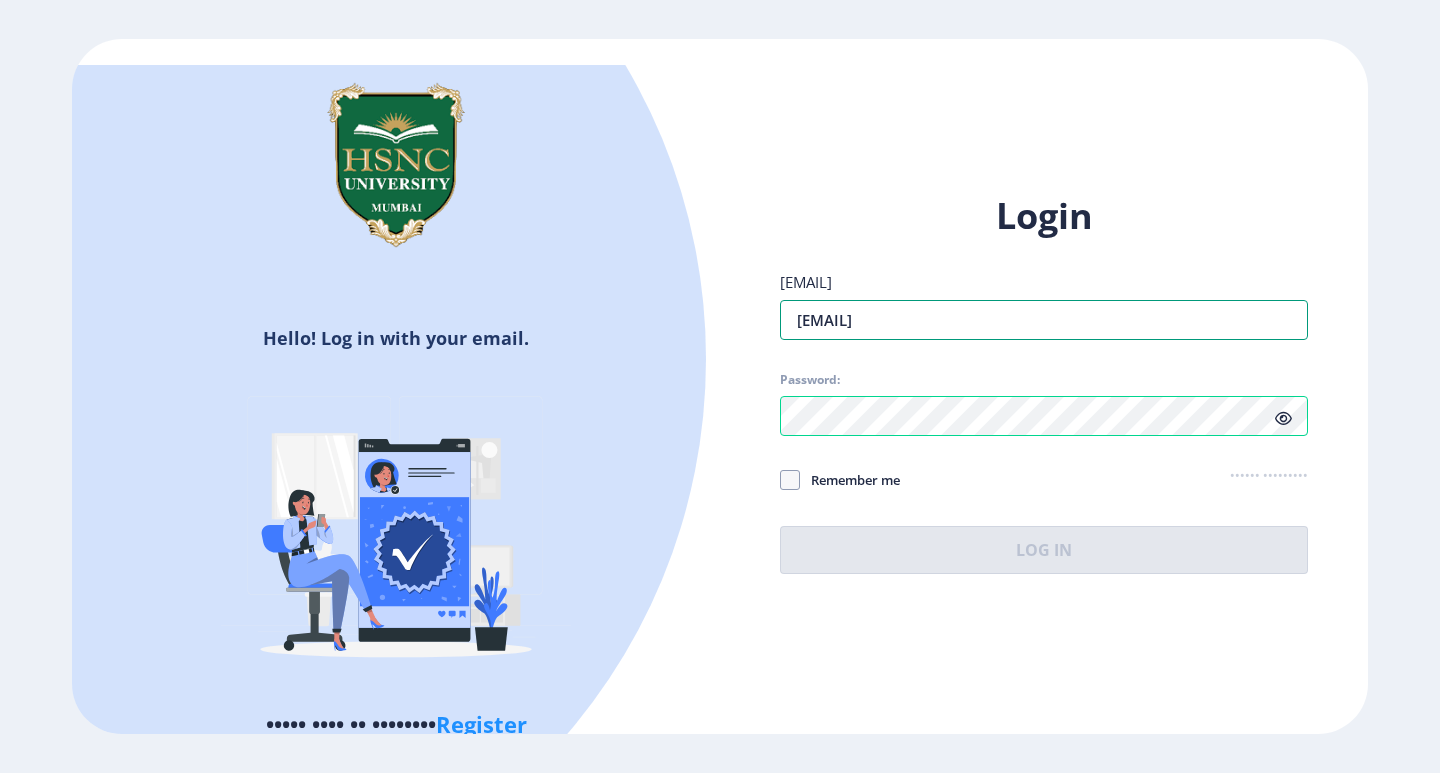 drag, startPoint x: 1054, startPoint y: 325, endPoint x: 682, endPoint y: 350, distance: 372.8391 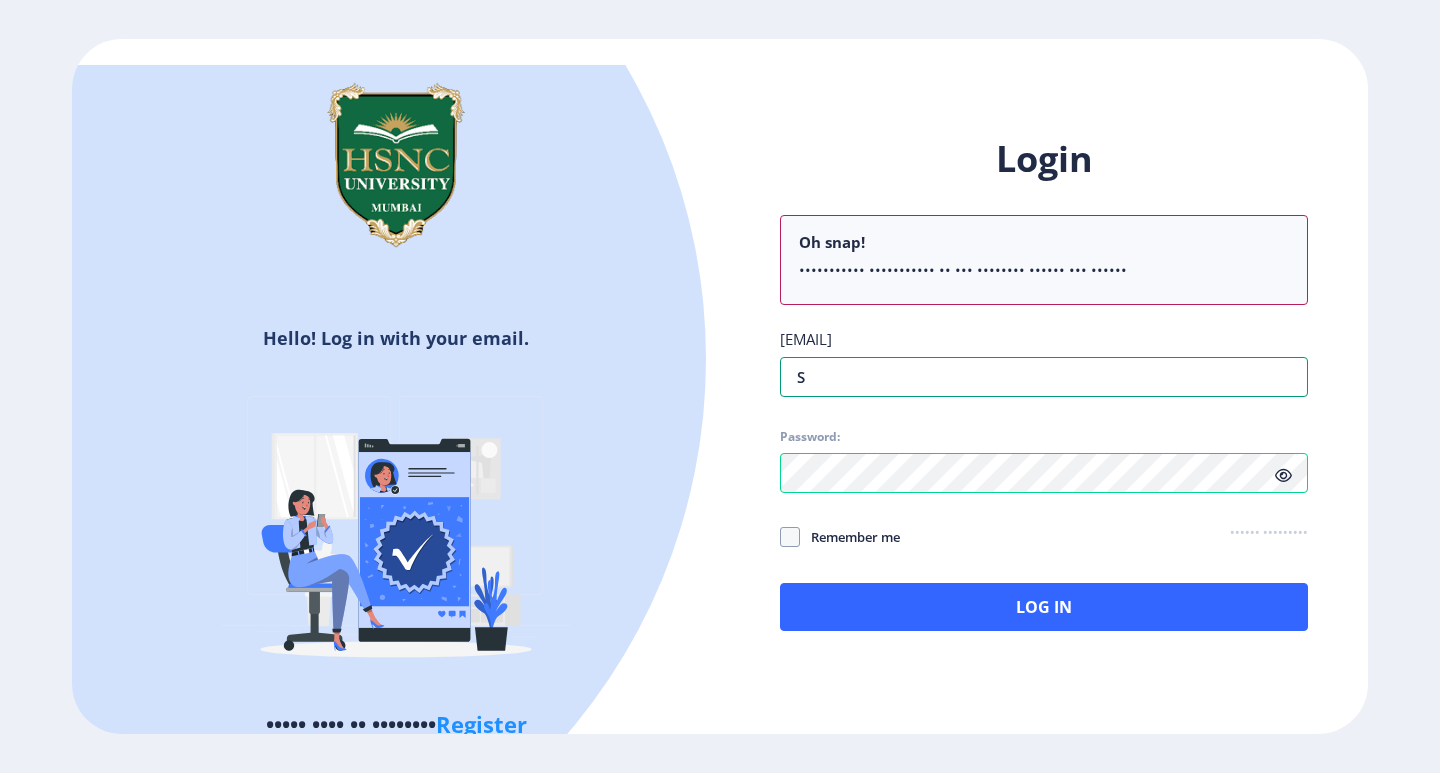type on "[EMAIL]" 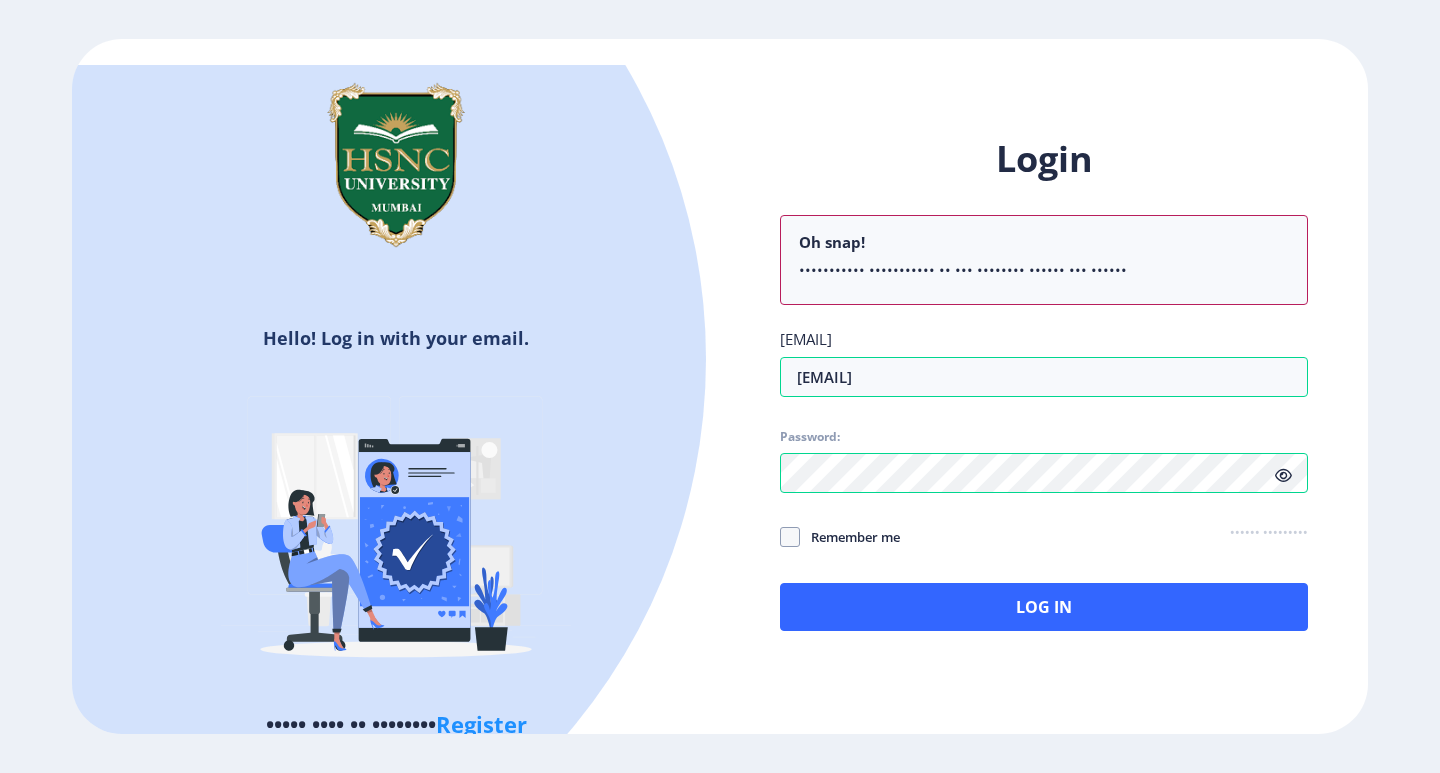 click at bounding box center (1283, 475) 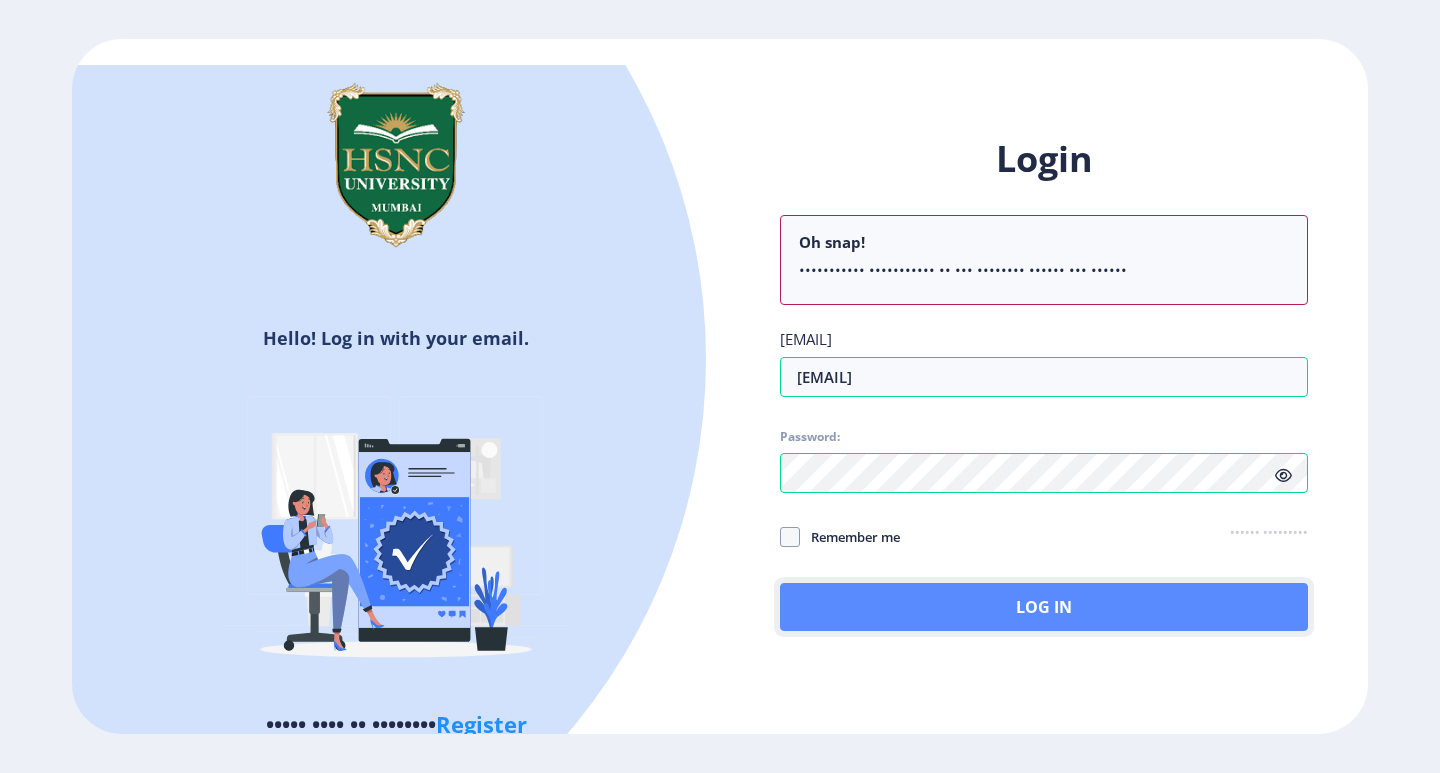 click on "Log In" at bounding box center [1044, 607] 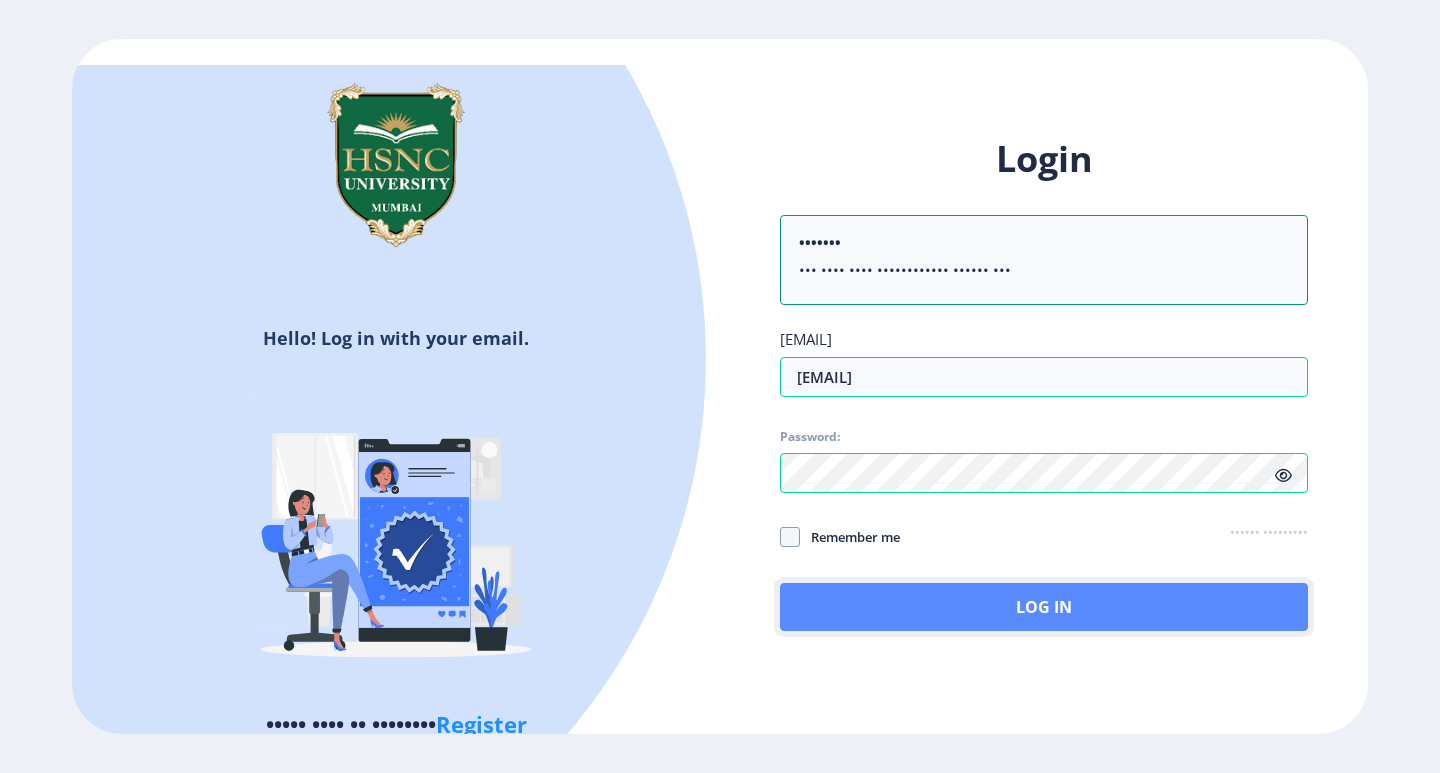 click on "Log In" at bounding box center (1044, 607) 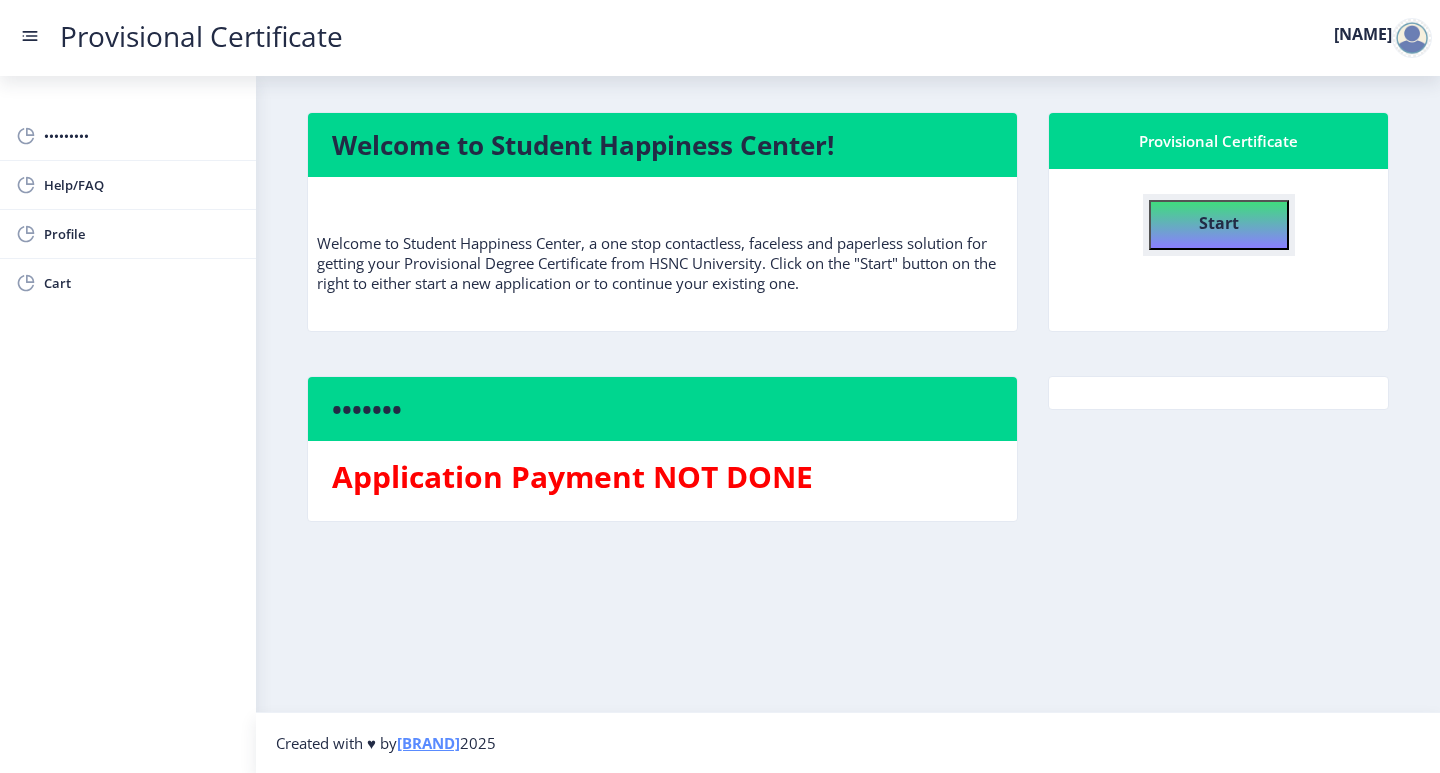 click on "Start" at bounding box center (1219, 225) 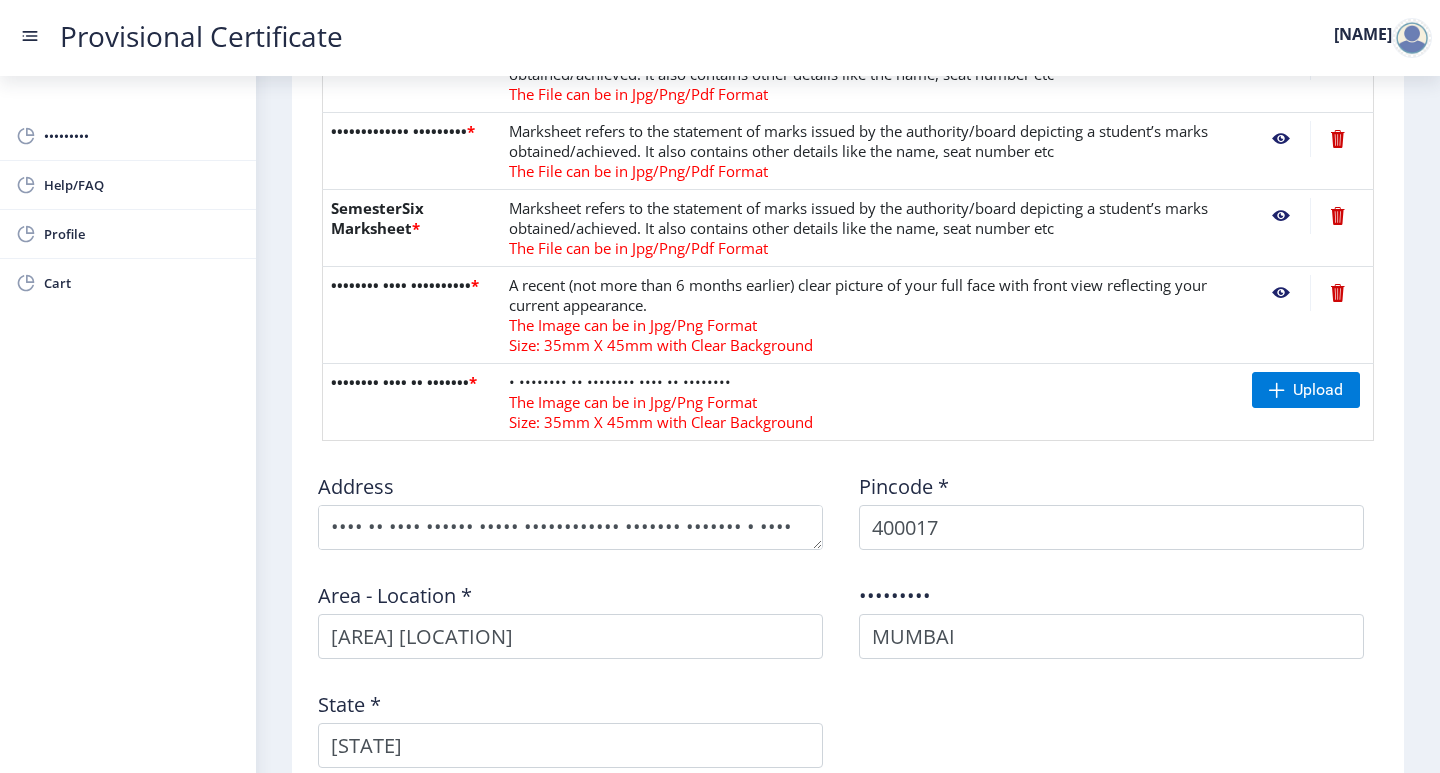 scroll, scrollTop: 900, scrollLeft: 0, axis: vertical 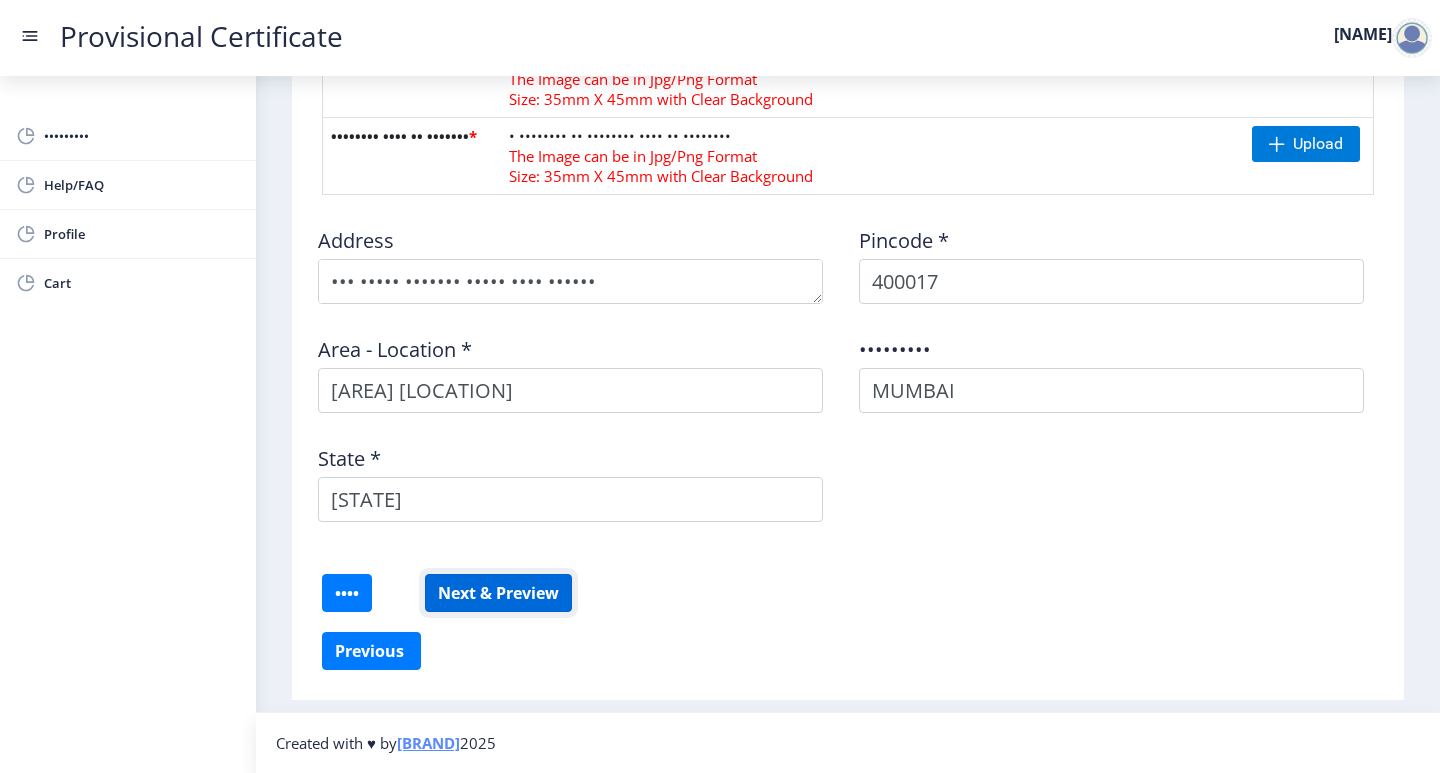 click on "Next & Preview" at bounding box center [498, 593] 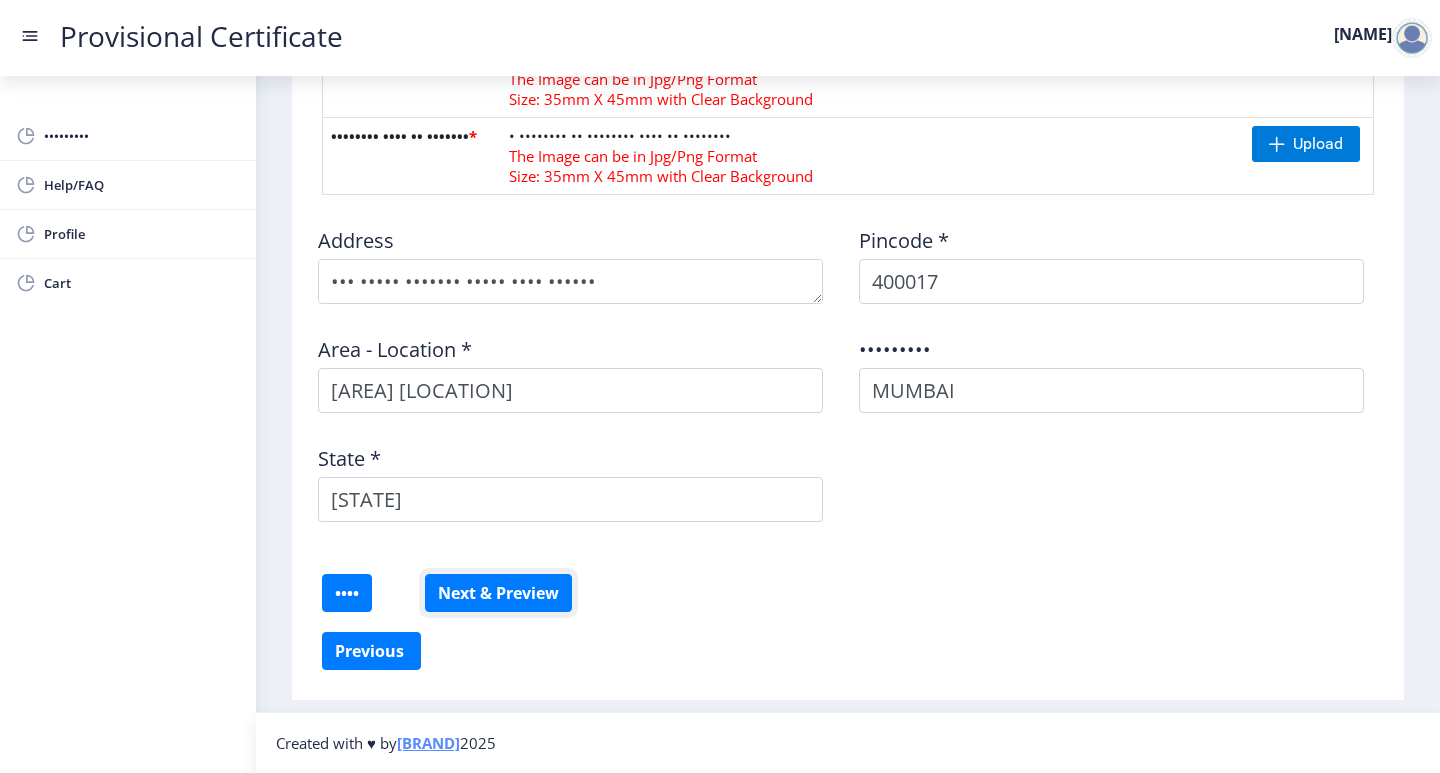 scroll, scrollTop: 946, scrollLeft: 0, axis: vertical 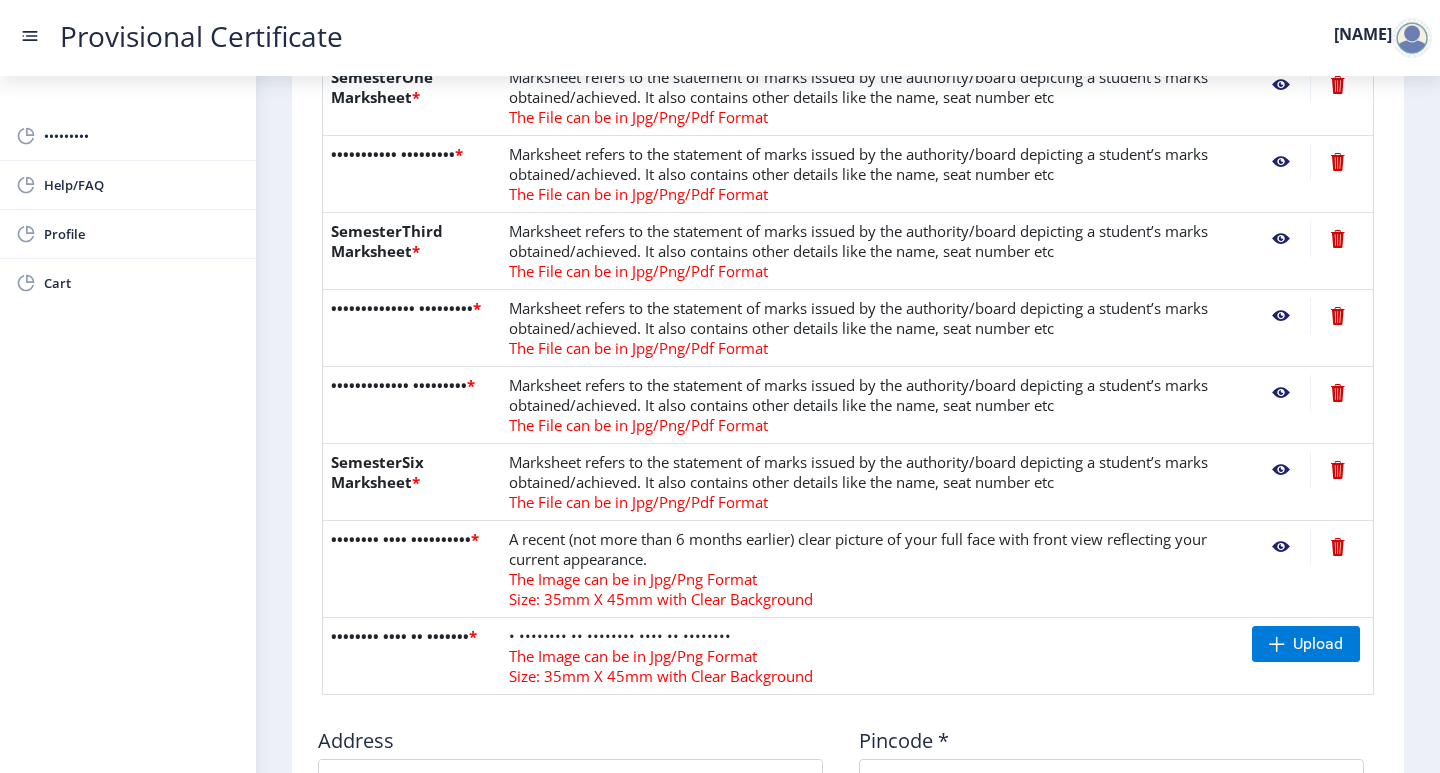 drag, startPoint x: 334, startPoint y: 640, endPoint x: 405, endPoint y: 662, distance: 74.330345 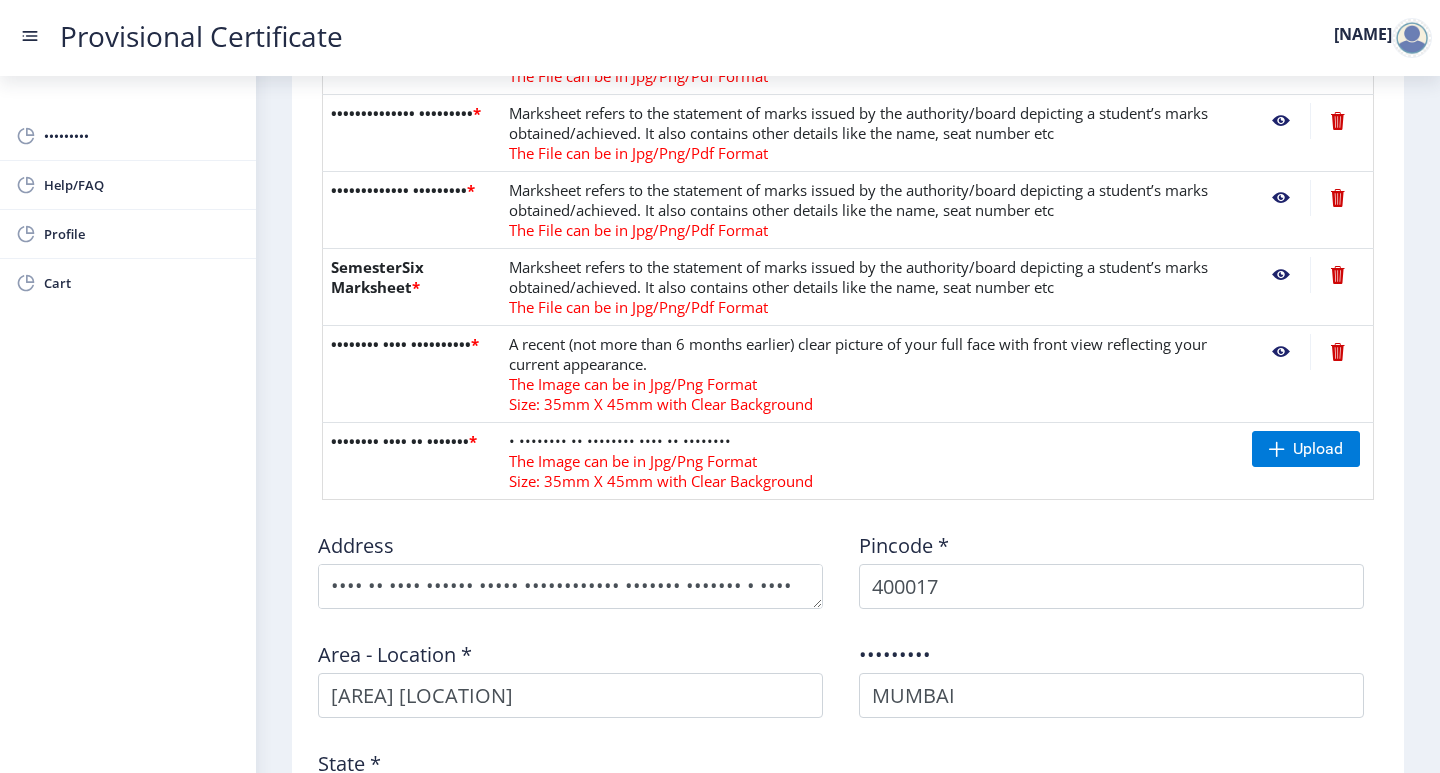 scroll, scrollTop: 746, scrollLeft: 0, axis: vertical 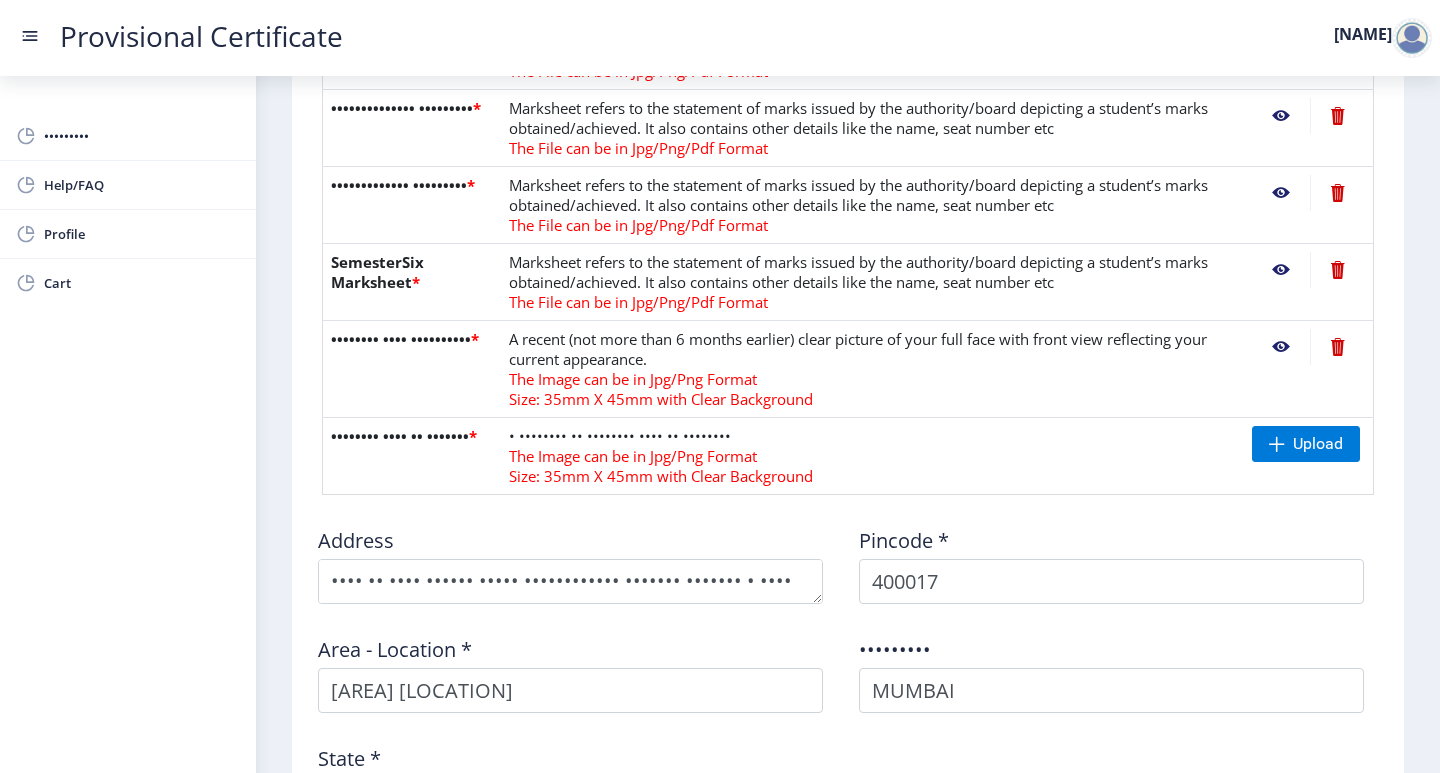 click on "Dashboard Help/FAQ Profile Cart" at bounding box center [128, 424] 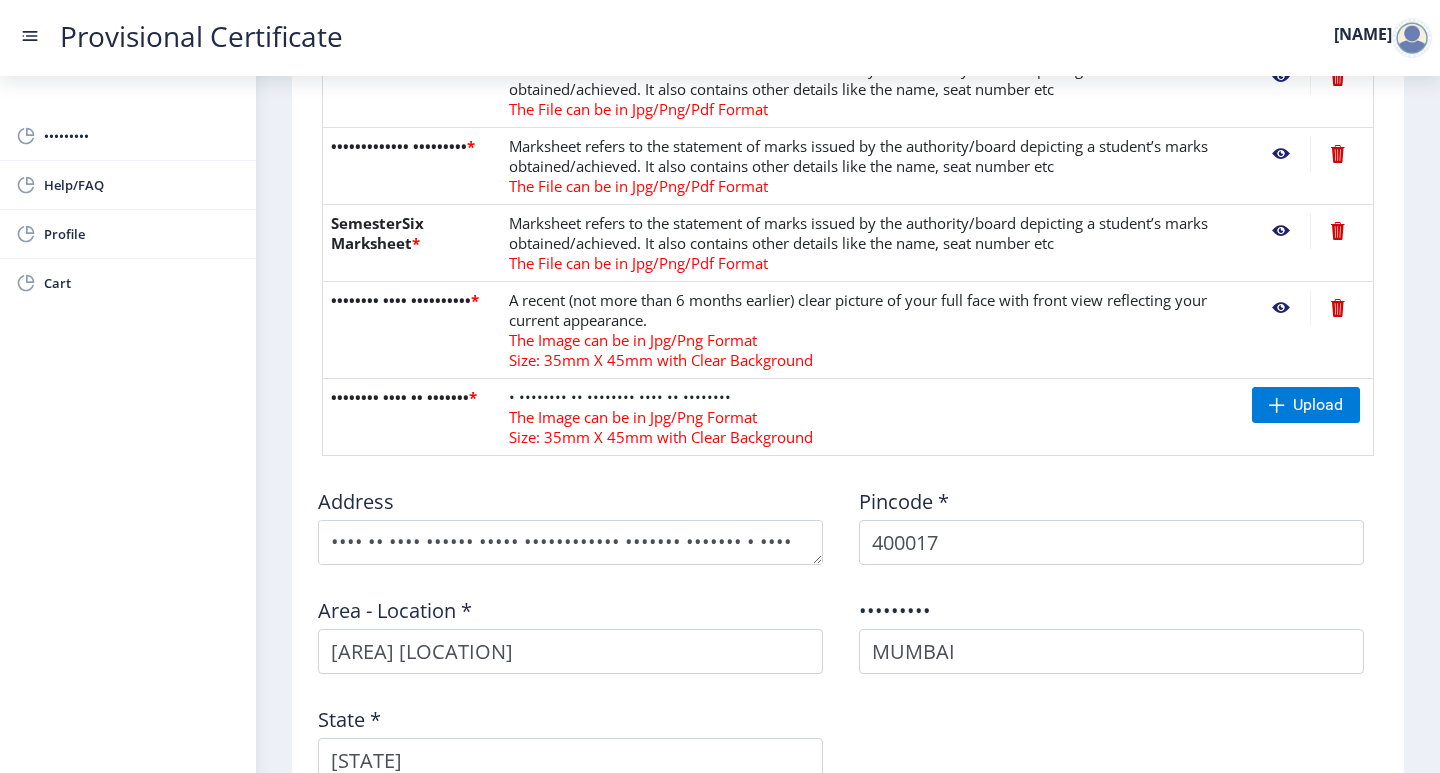 scroll, scrollTop: 846, scrollLeft: 0, axis: vertical 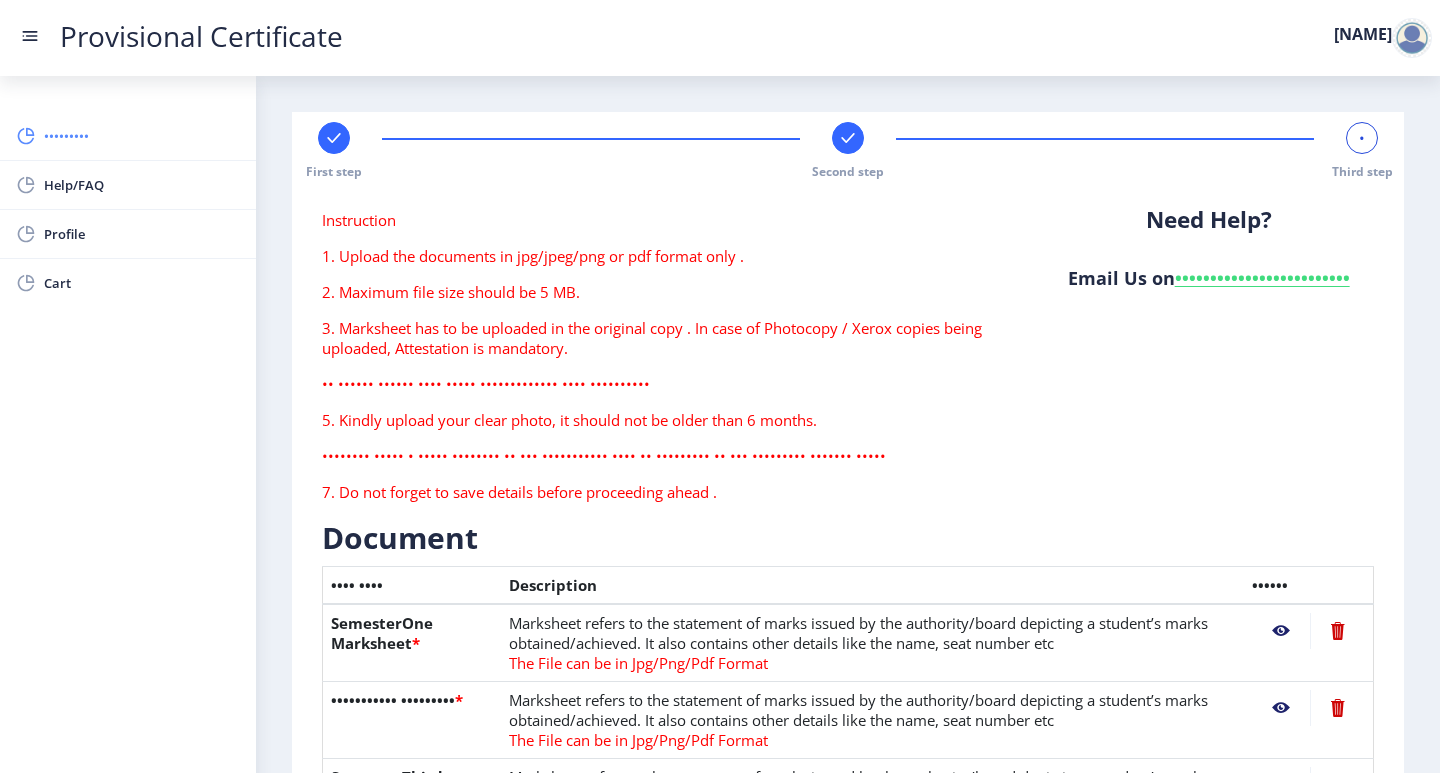 click on "•••••••••" at bounding box center (142, 136) 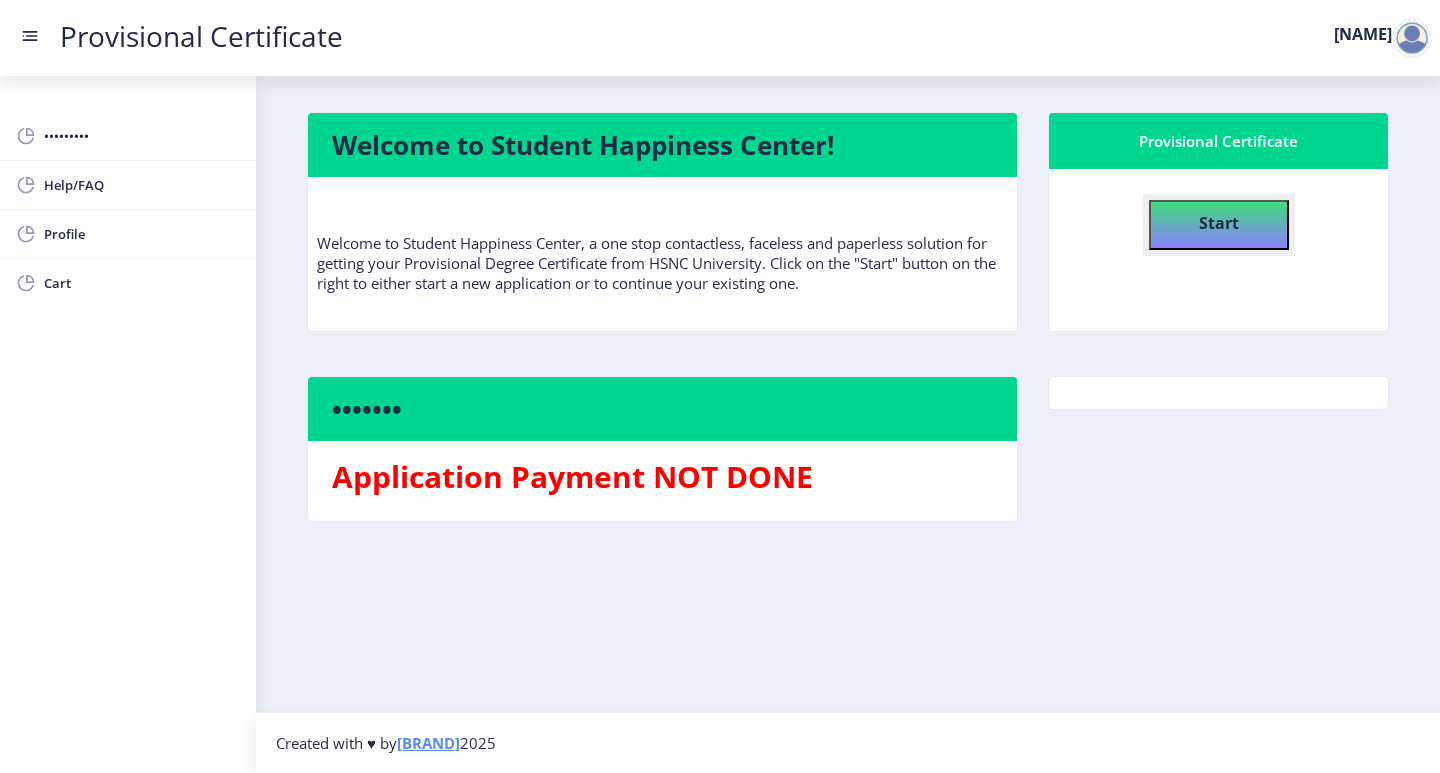 click on "Start" at bounding box center [1219, 223] 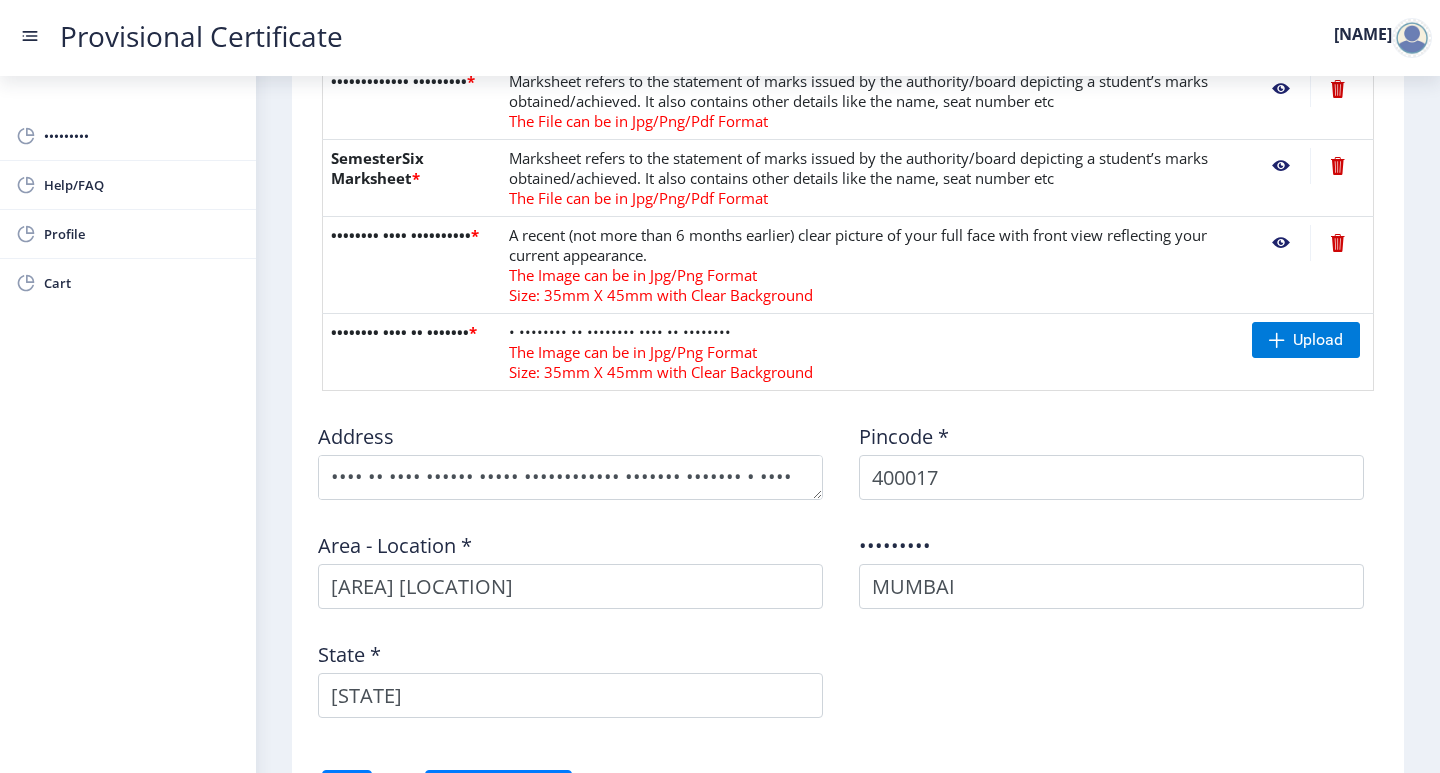 scroll, scrollTop: 1046, scrollLeft: 0, axis: vertical 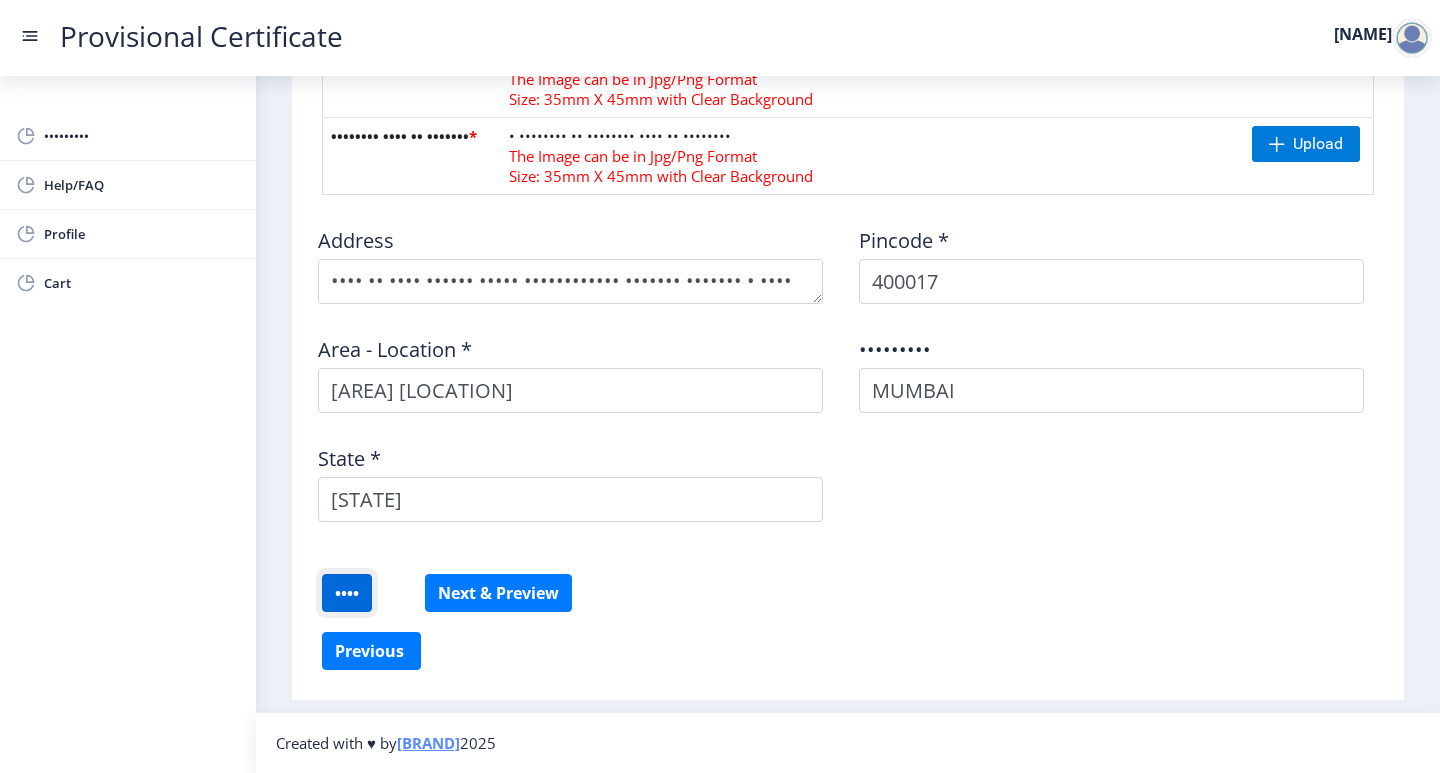 click on "••••" at bounding box center (347, 593) 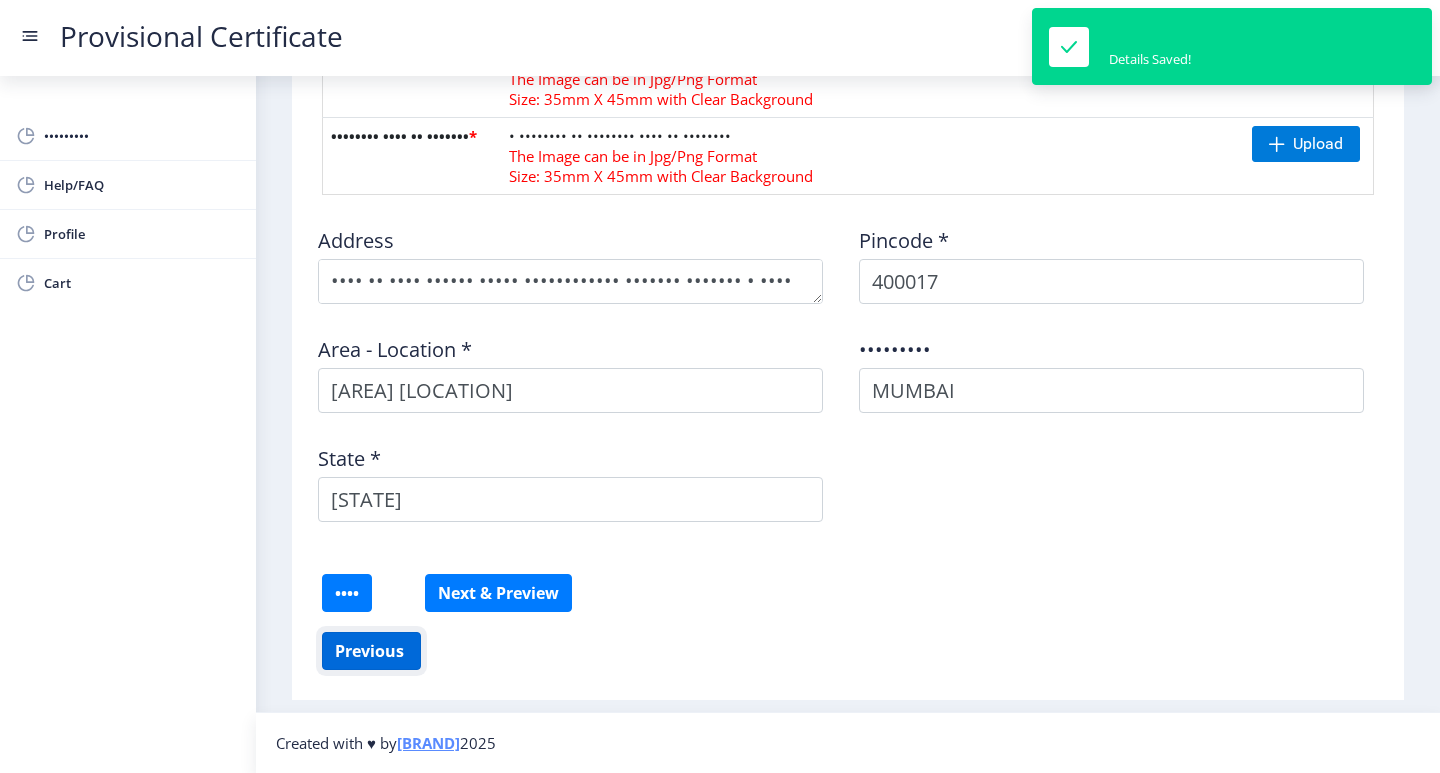 click on "Previous ‍" at bounding box center [371, 651] 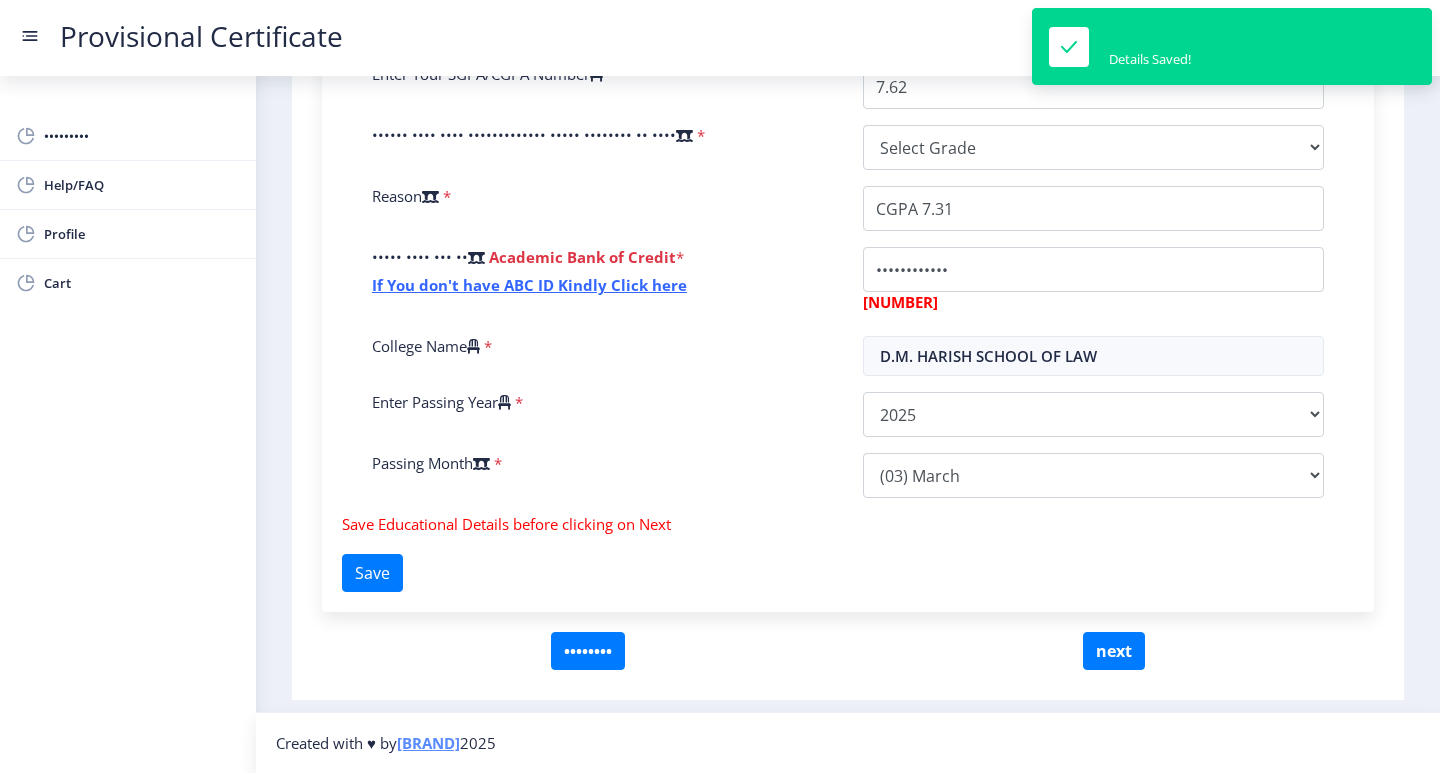 scroll, scrollTop: 620, scrollLeft: 0, axis: vertical 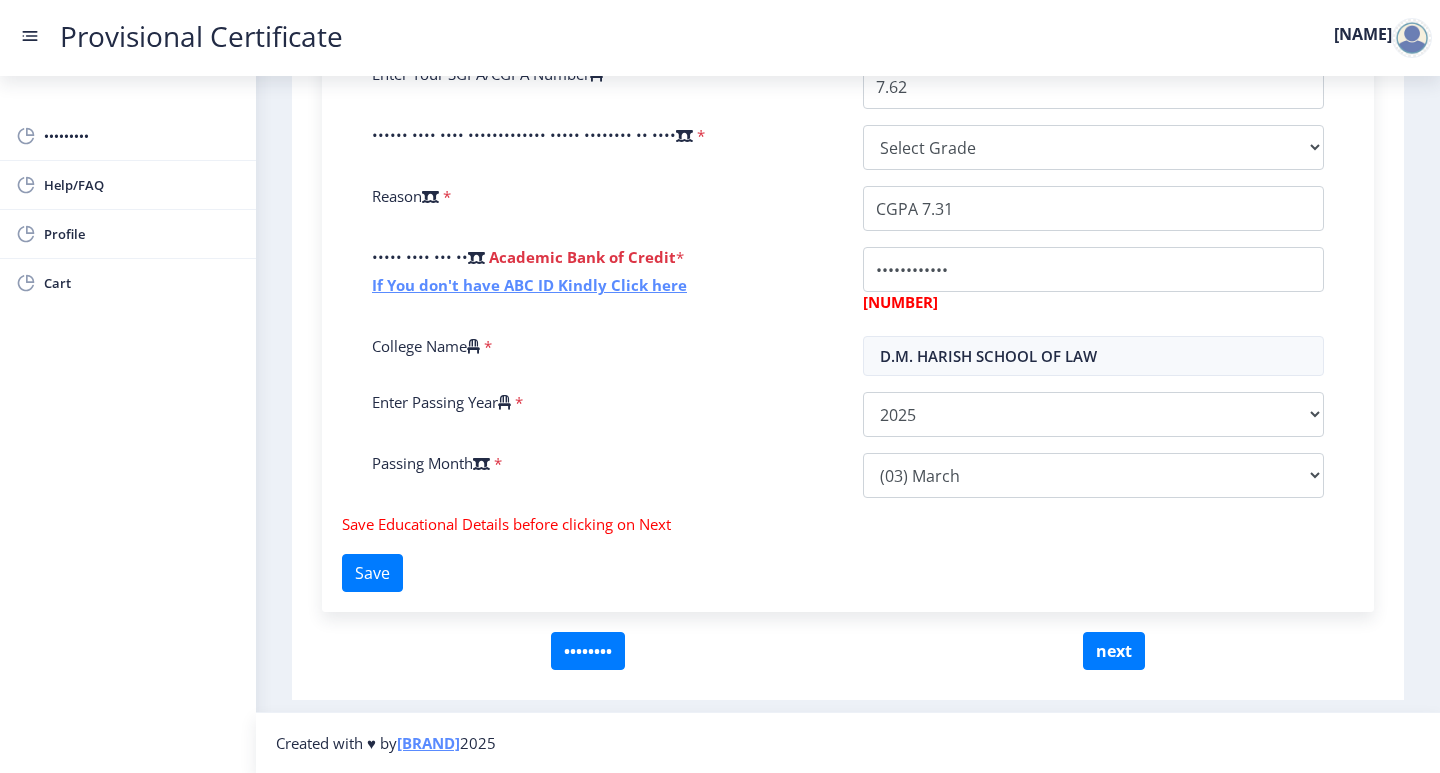 click on "If You don't have ABC ID Kindly Click here" at bounding box center [529, 285] 